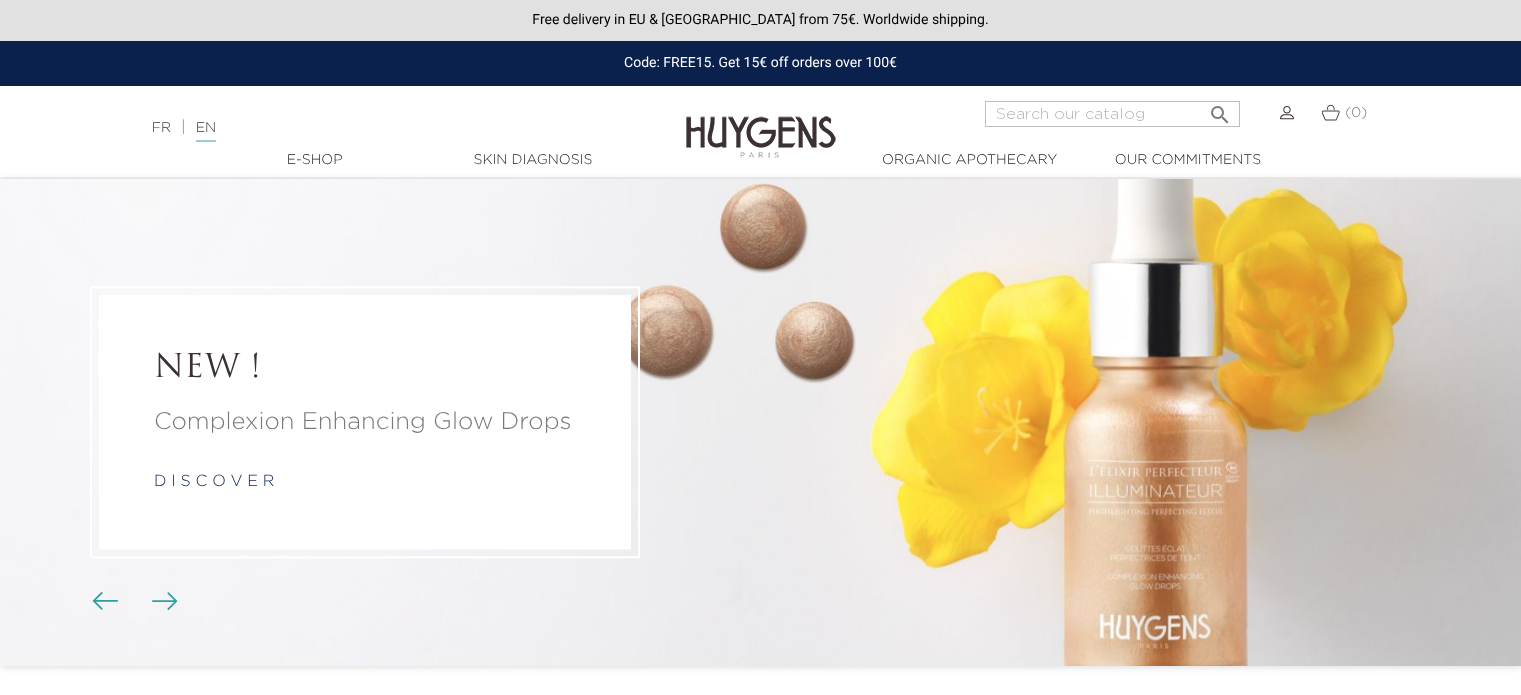 scroll, scrollTop: 0, scrollLeft: 0, axis: both 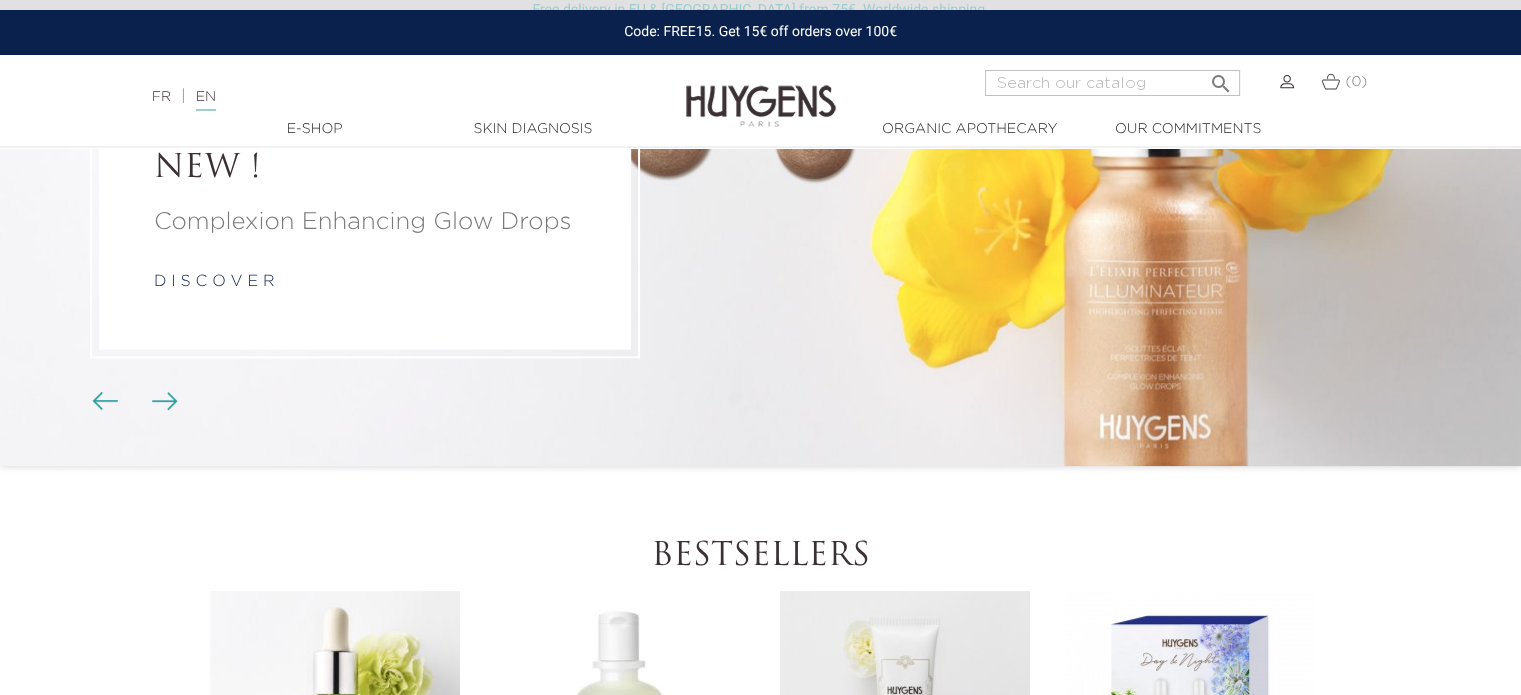 click on "NEW !
Complexion Enhancing Glow Drops
d i s c o v e r" at bounding box center (760, 222) 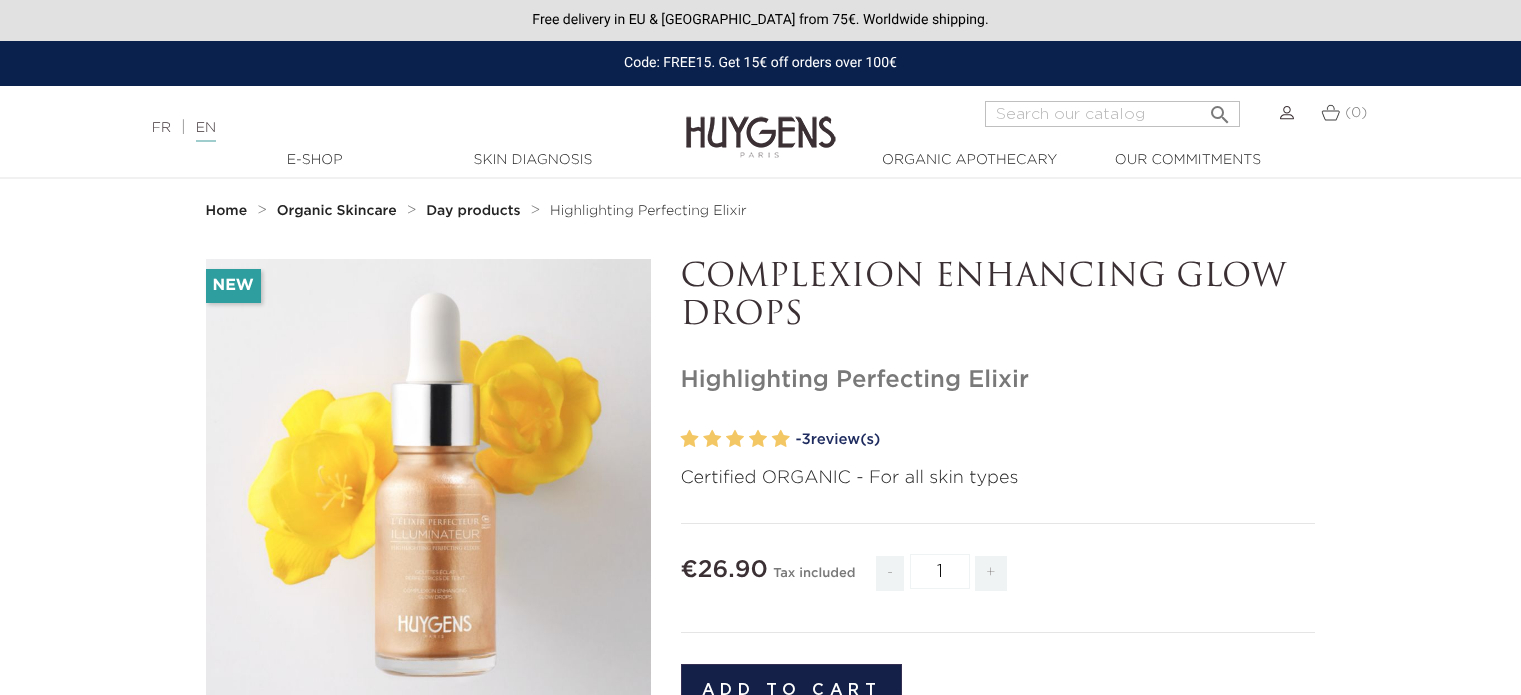 scroll, scrollTop: 0, scrollLeft: 0, axis: both 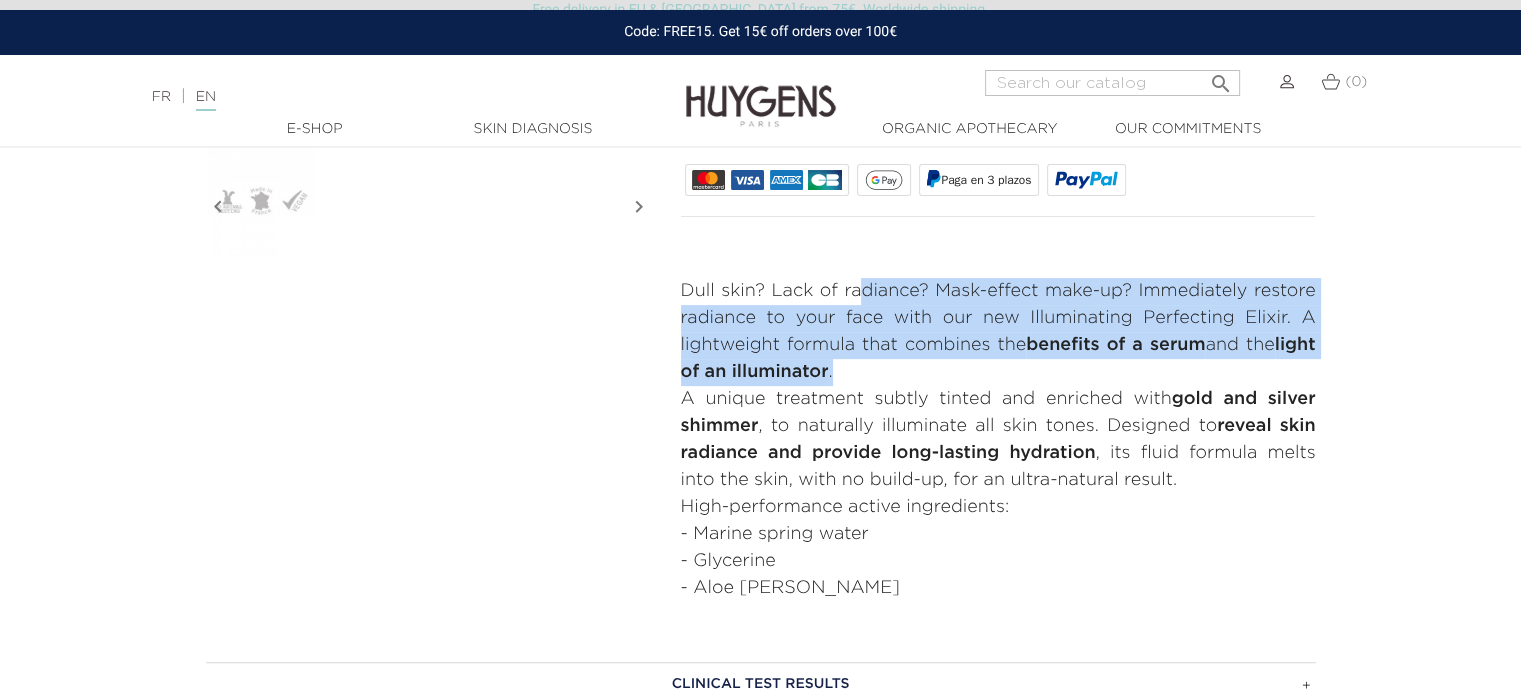 drag, startPoint x: 862, startPoint y: 293, endPoint x: 1034, endPoint y: 474, distance: 249.6898 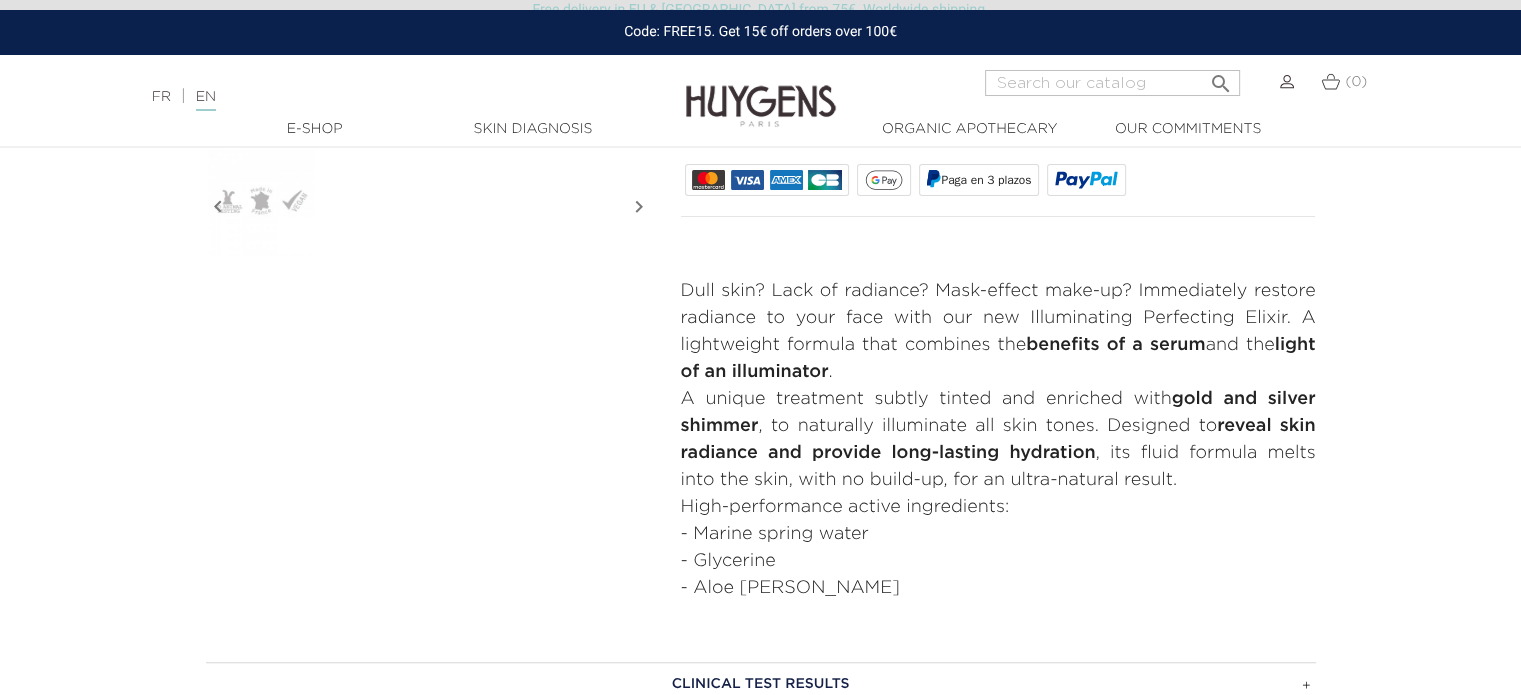 click on "A unique treatment subtly tinted and enriched with  gold and silver shimmer , to naturally illuminate all skin tones. Designed to  reveal skin radiance and provide long-lasting hydration , its fluid formula melts into the skin, with no build-up, for an ultra-natural result." at bounding box center [998, 440] 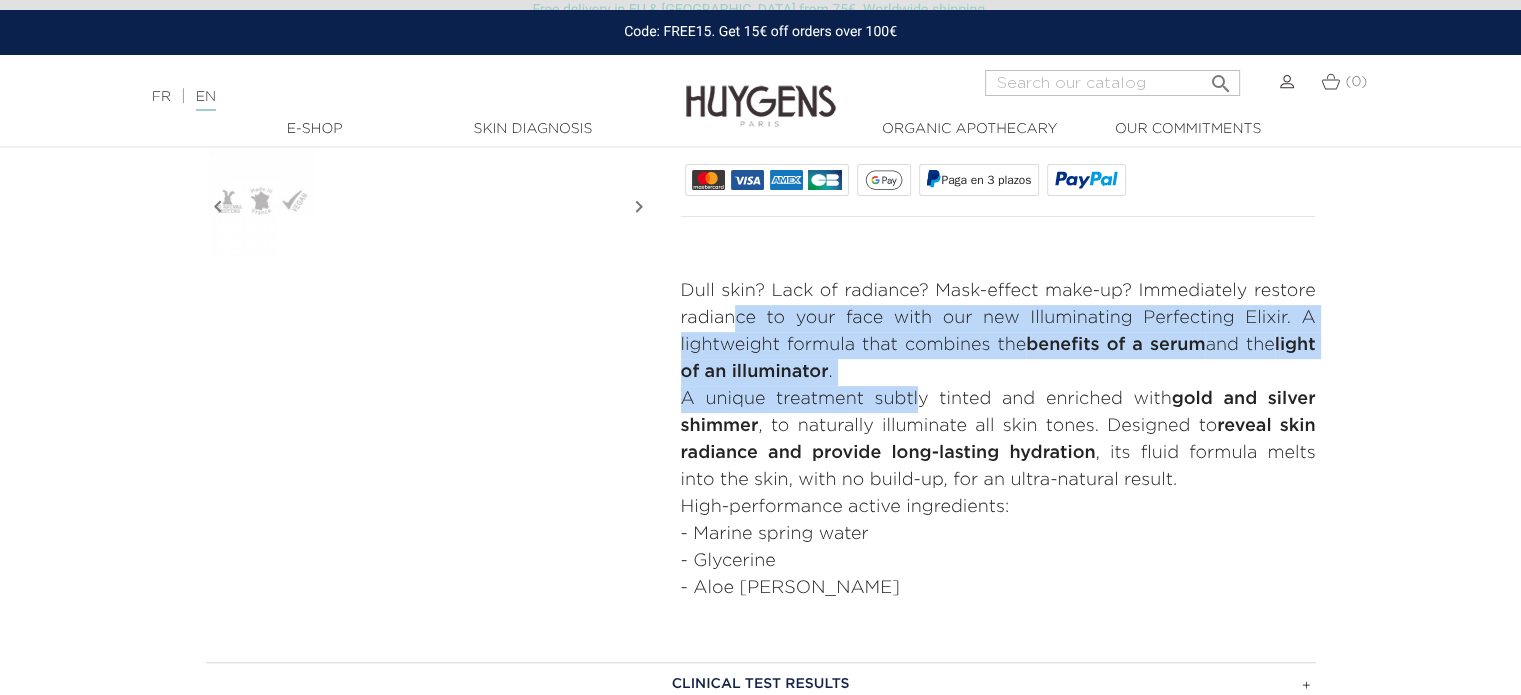 drag, startPoint x: 739, startPoint y: 324, endPoint x: 919, endPoint y: 385, distance: 190.05525 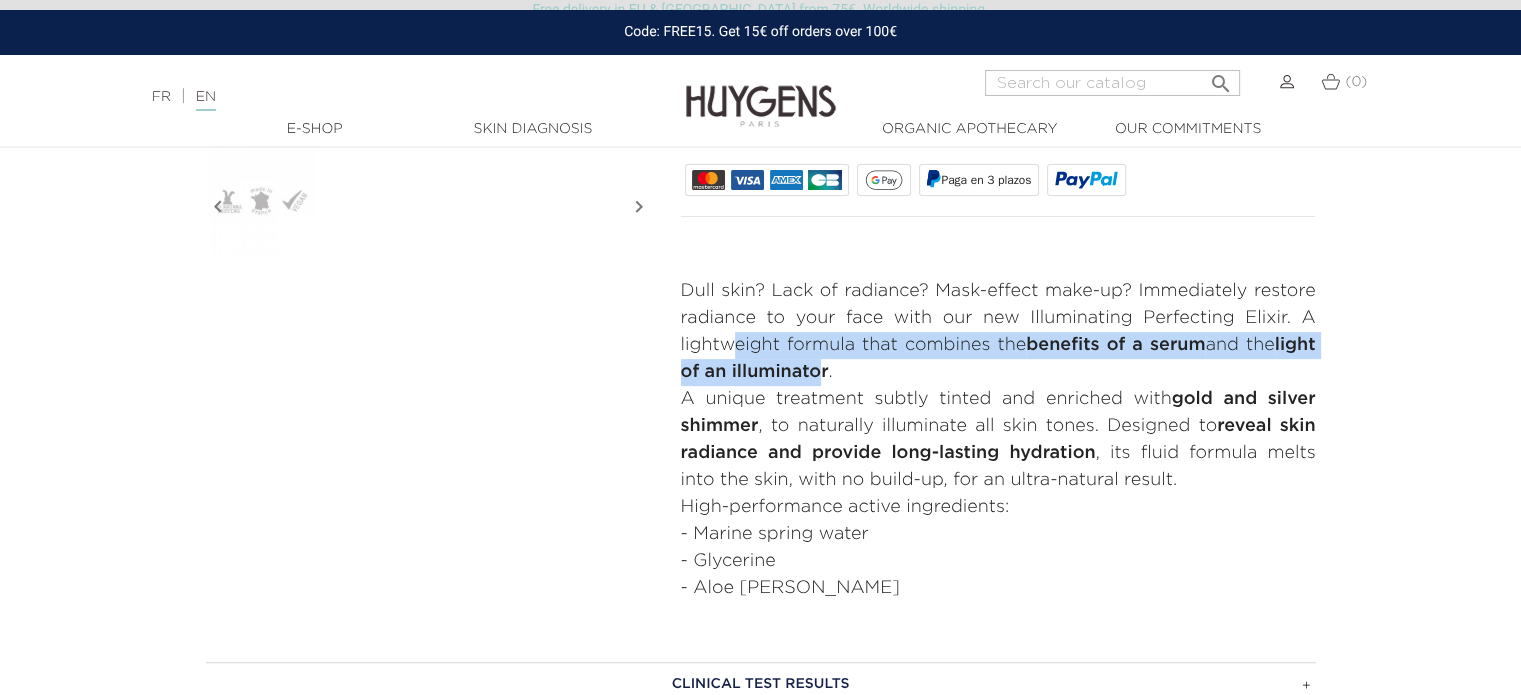 drag, startPoint x: 727, startPoint y: 347, endPoint x: 864, endPoint y: 383, distance: 141.65099 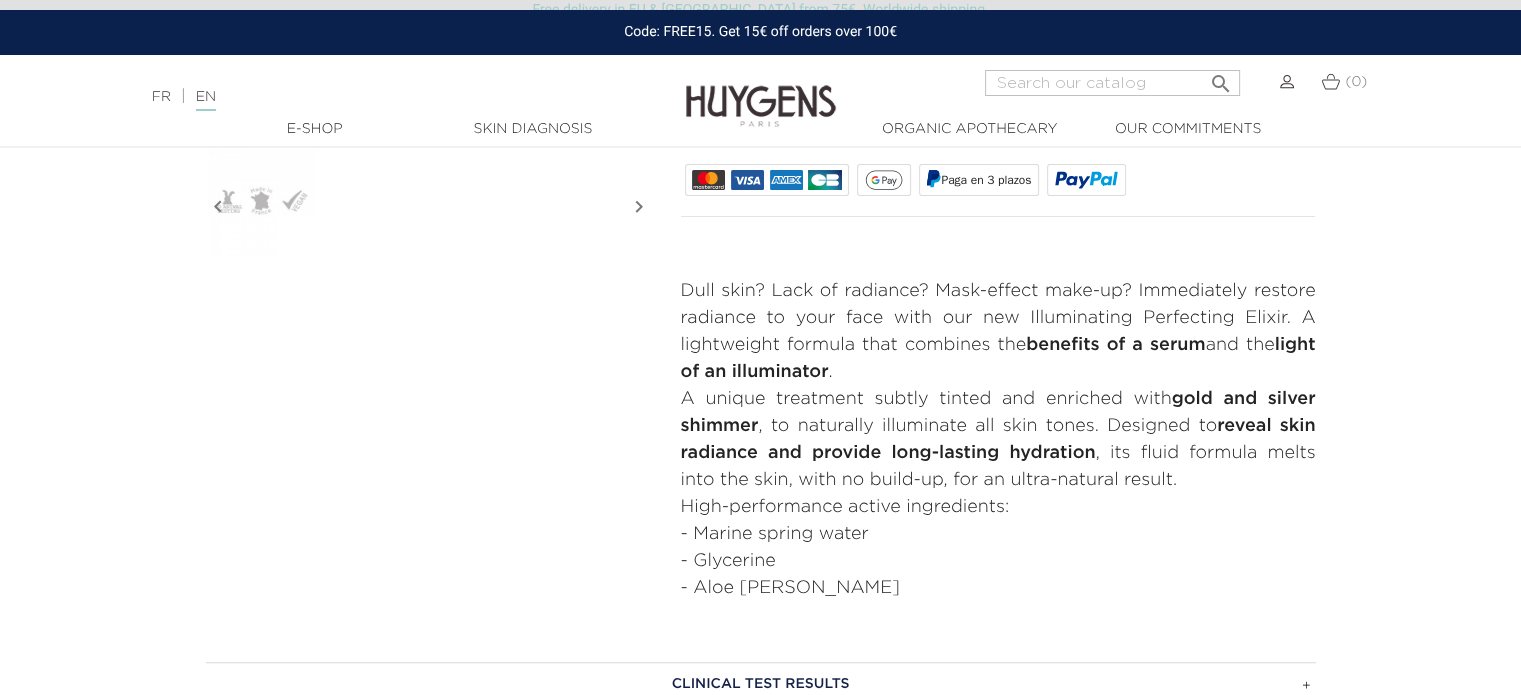 click on "A unique treatment subtly tinted and enriched with  gold and silver shimmer , to naturally illuminate all skin tones. Designed to  reveal skin radiance and provide long-lasting hydration , its fluid formula melts into the skin, with no build-up, for an ultra-natural result." at bounding box center [998, 440] 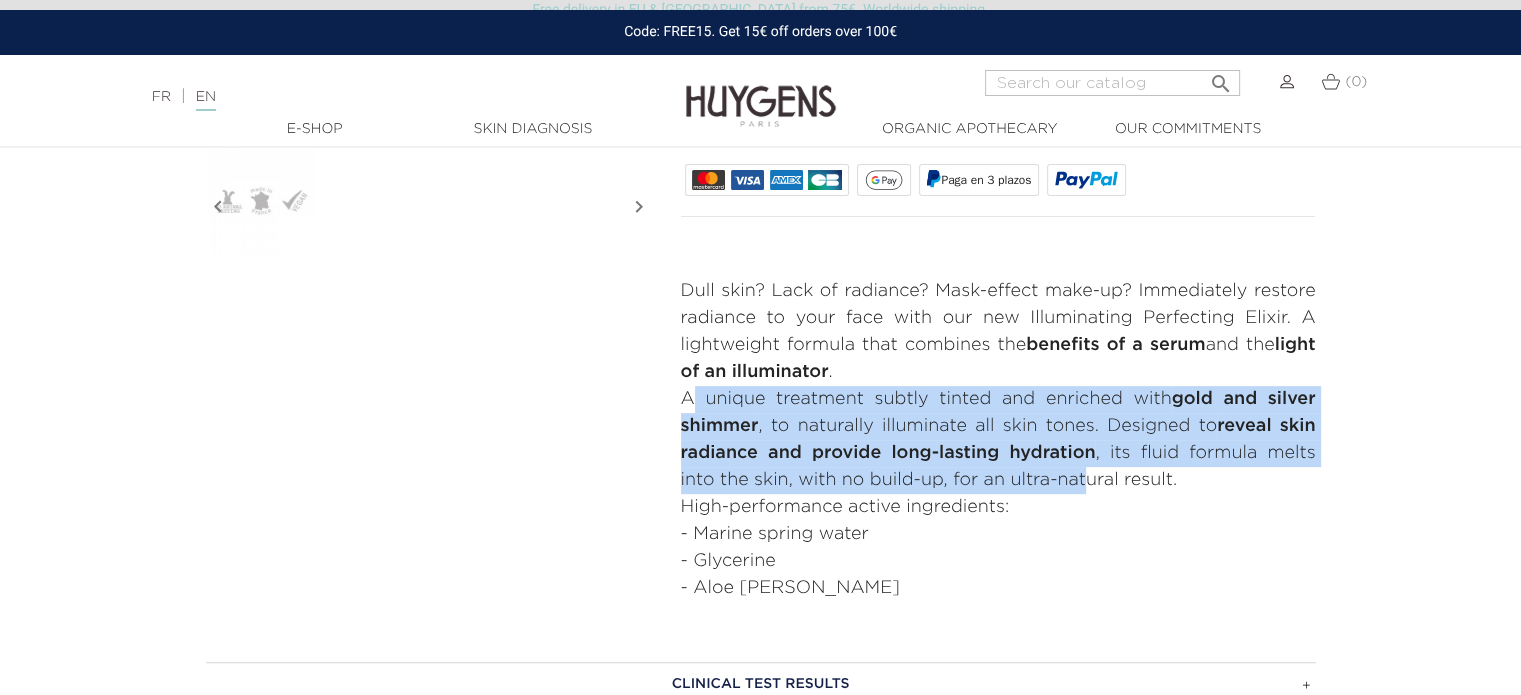 drag, startPoint x: 692, startPoint y: 400, endPoint x: 1085, endPoint y: 483, distance: 401.669 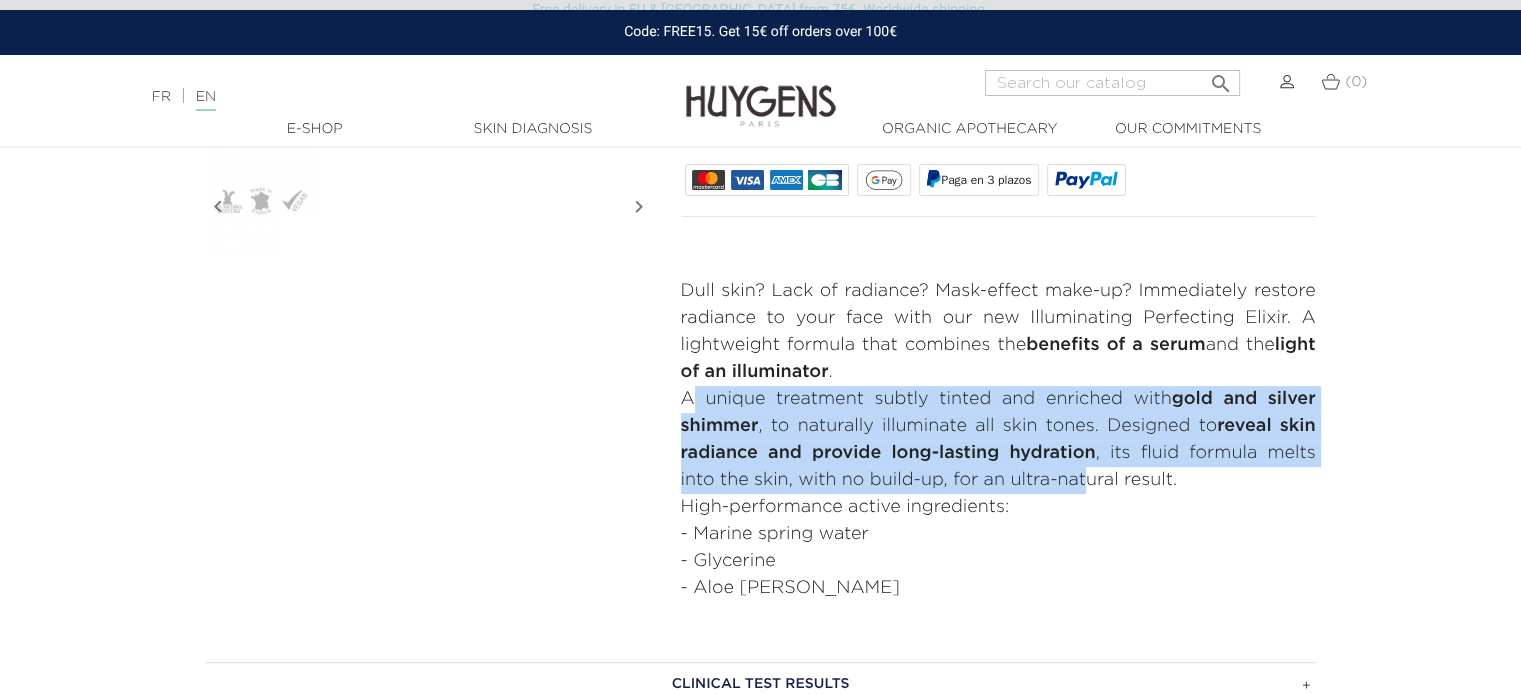 click on "A unique treatment subtly tinted and enriched with  gold and silver shimmer , to naturally illuminate all skin tones. Designed to  reveal skin radiance and provide long-lasting hydration , its fluid formula melts into the skin, with no build-up, for an ultra-natural result." at bounding box center (998, 440) 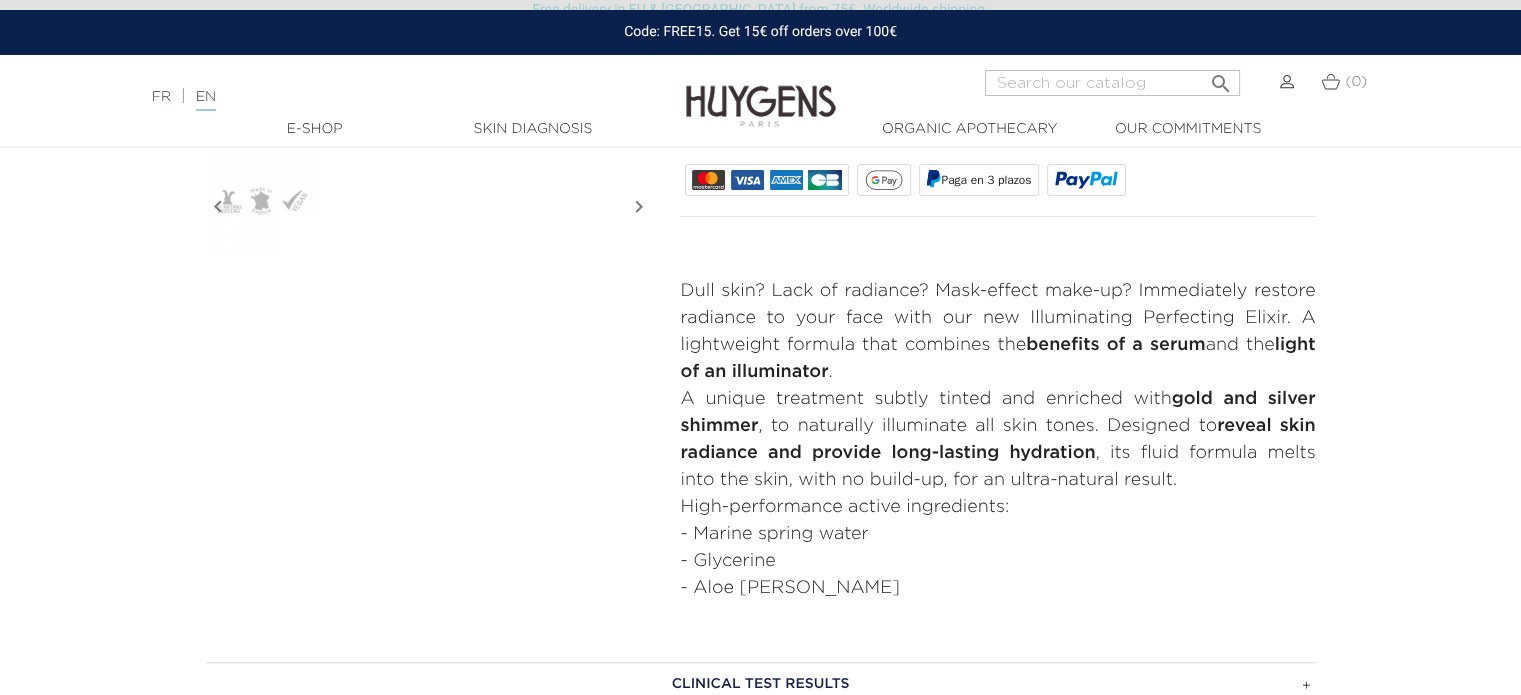 click on "- Marine spring water" at bounding box center (998, 534) 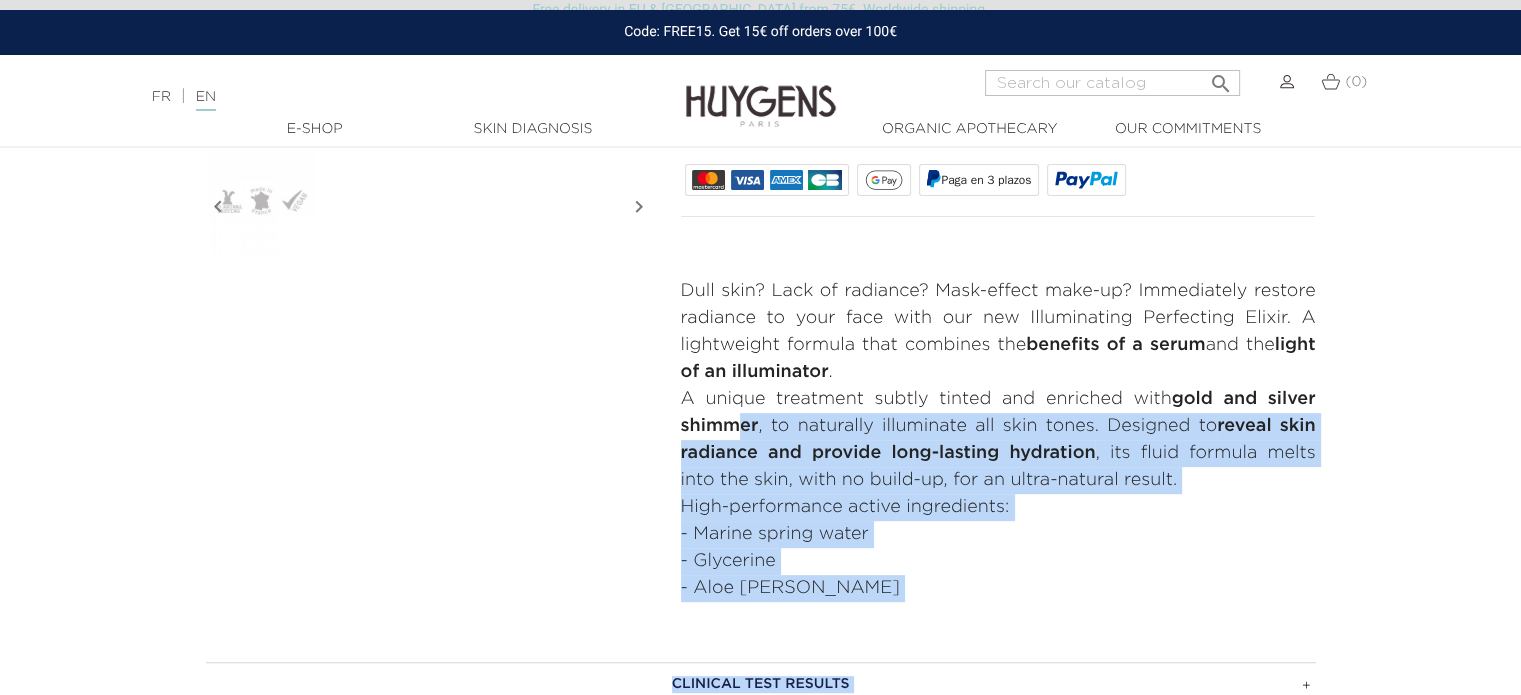 click on "Free delivery in EU & UK from 75€. Worldwide shipping.
Code: FREE15. Get 15€ off orders over 100€
Language:
FR
|                 EN
Français
English

Search
(0)
" at bounding box center (760, -353) 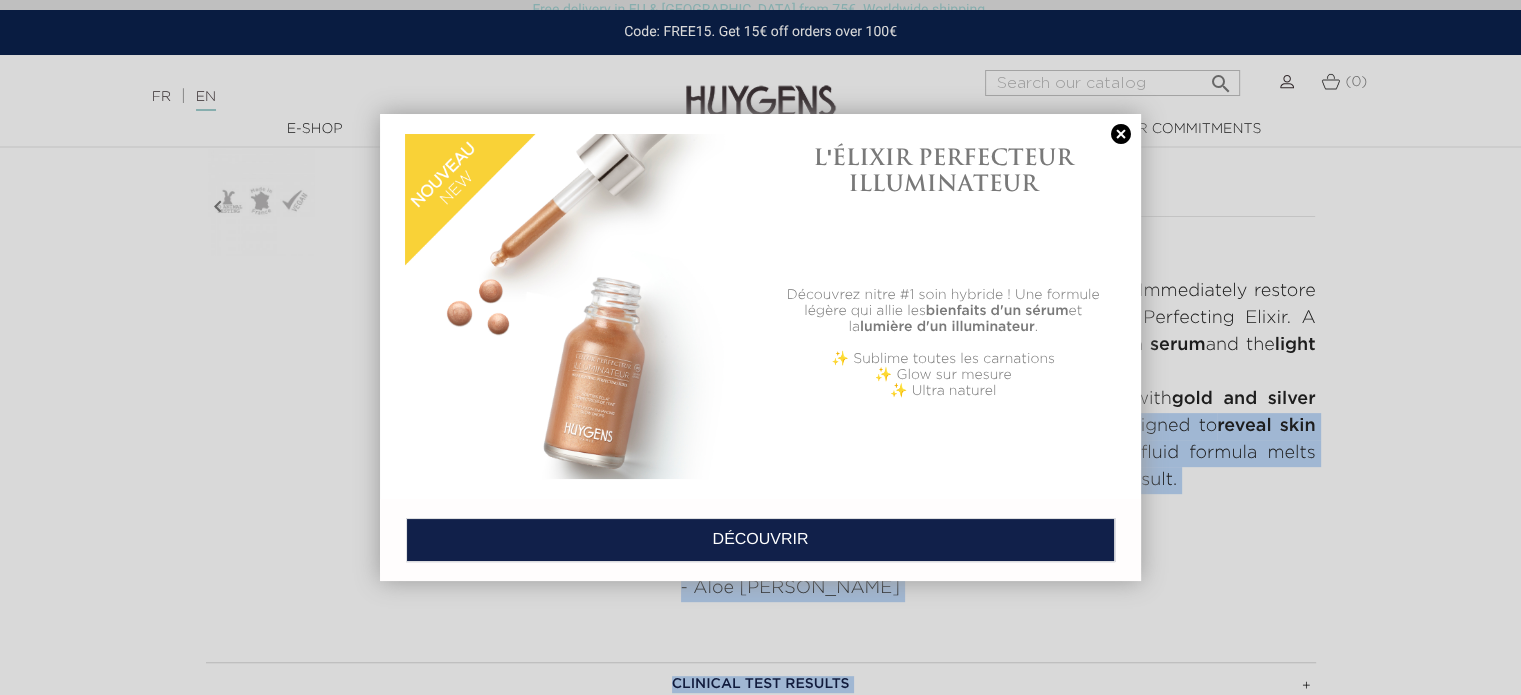 click at bounding box center [1121, 134] 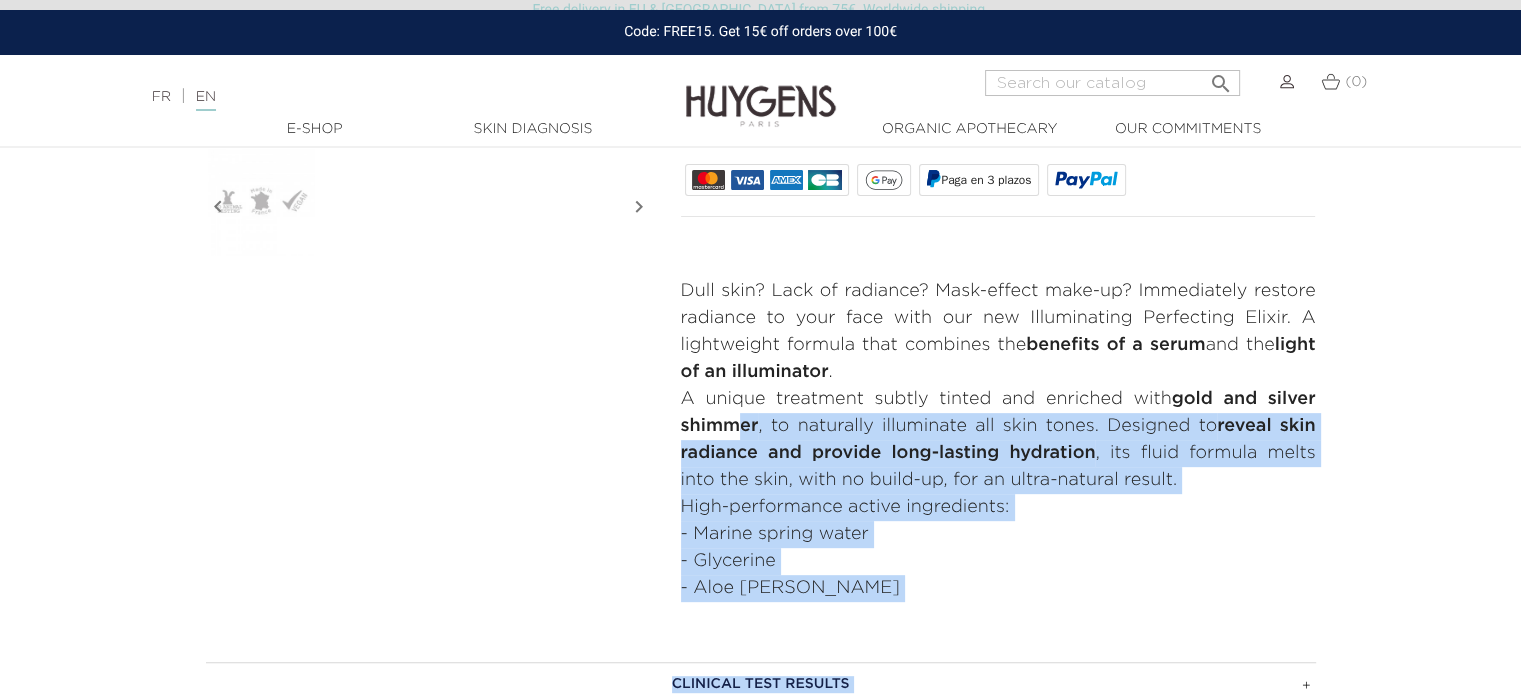 click on "A unique treatment subtly tinted and enriched with  gold and silver shimmer , to naturally illuminate all skin tones. Designed to  reveal skin radiance and provide long-lasting hydration , its fluid formula melts into the skin, with no build-up, for an ultra-natural result." at bounding box center [998, 440] 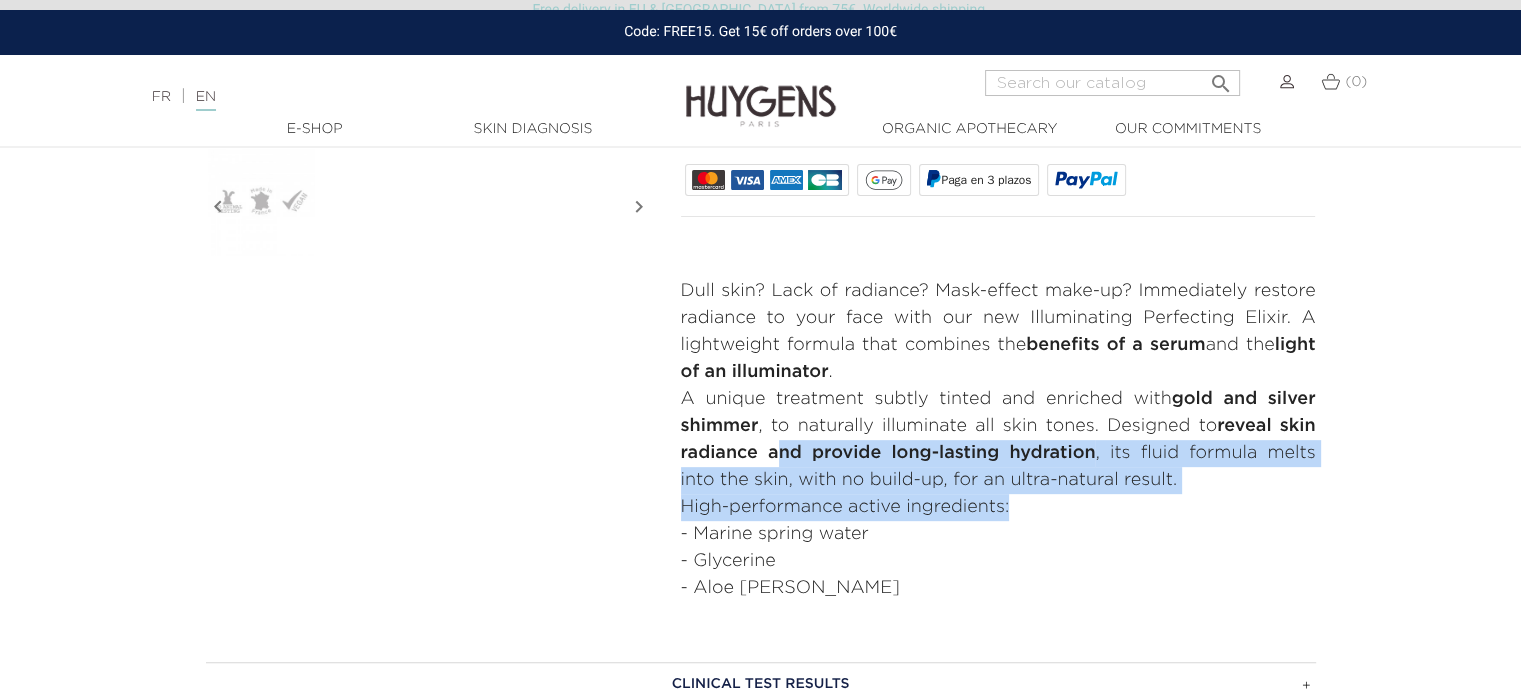 drag, startPoint x: 776, startPoint y: 451, endPoint x: 1116, endPoint y: 512, distance: 345.4287 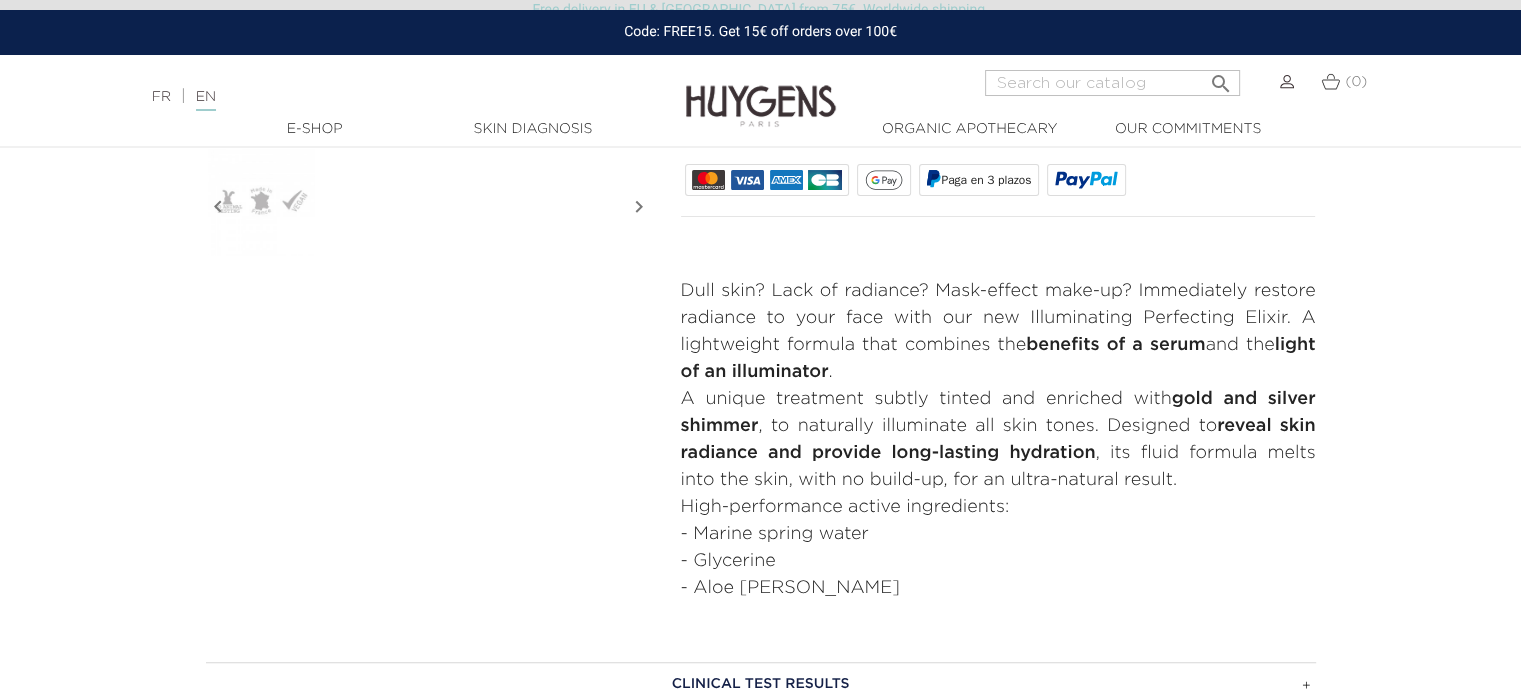 click on "- Marine spring water" at bounding box center (998, 534) 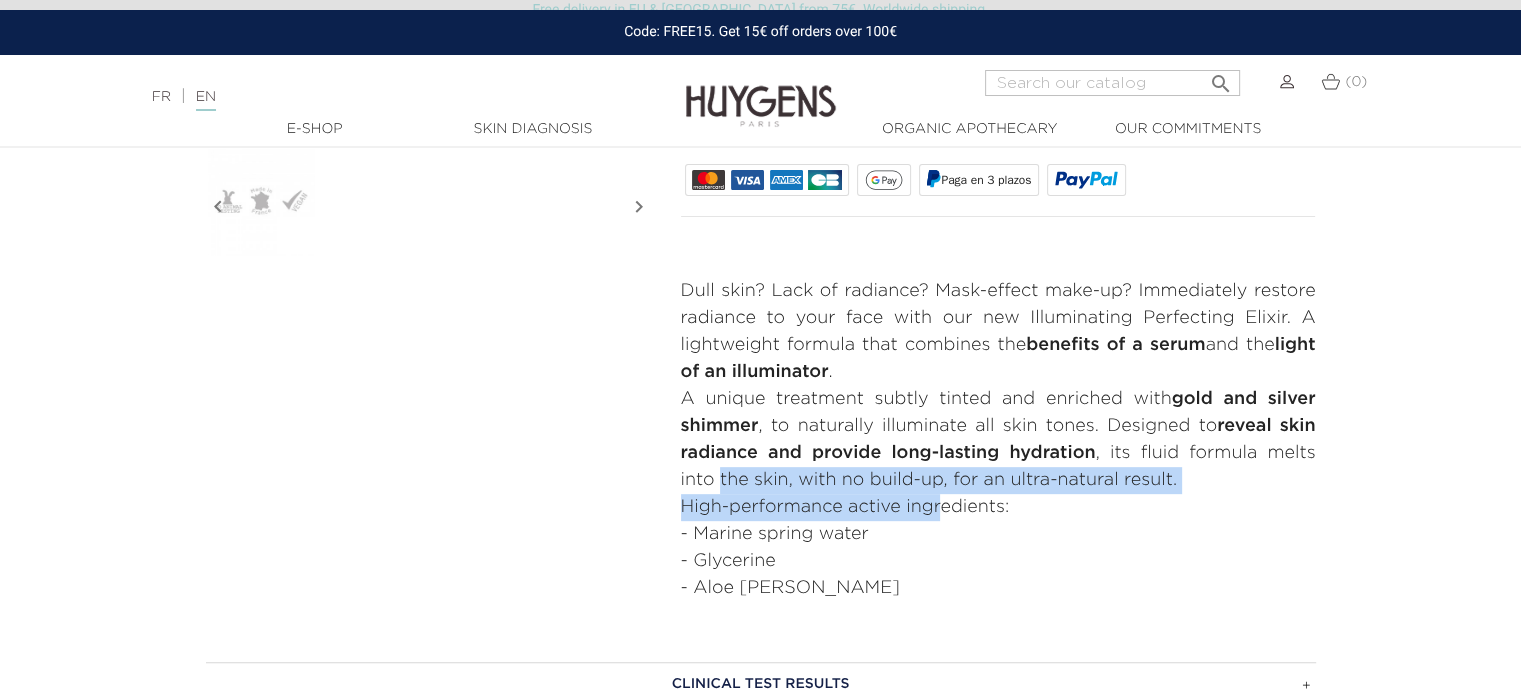 drag, startPoint x: 718, startPoint y: 481, endPoint x: 939, endPoint y: 507, distance: 222.52415 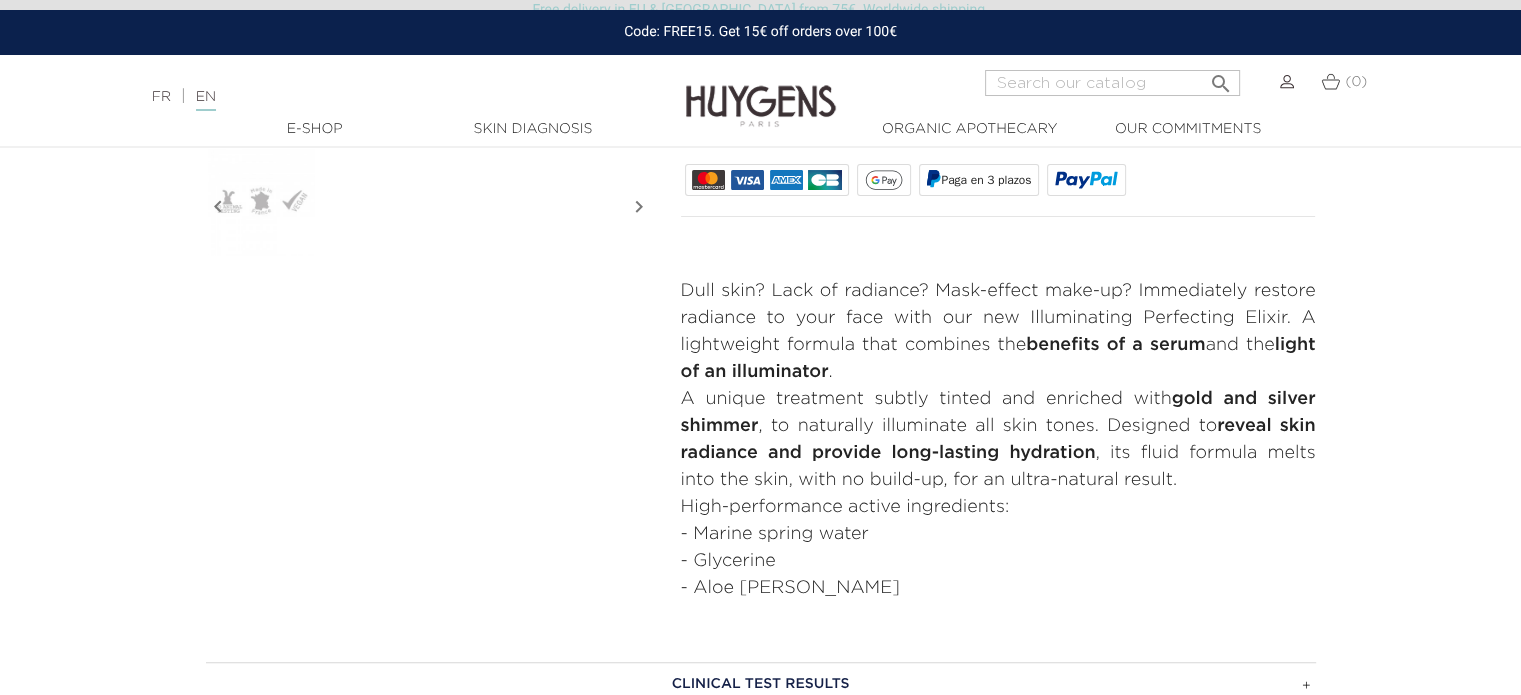 click on "- Marine spring water" at bounding box center [998, 534] 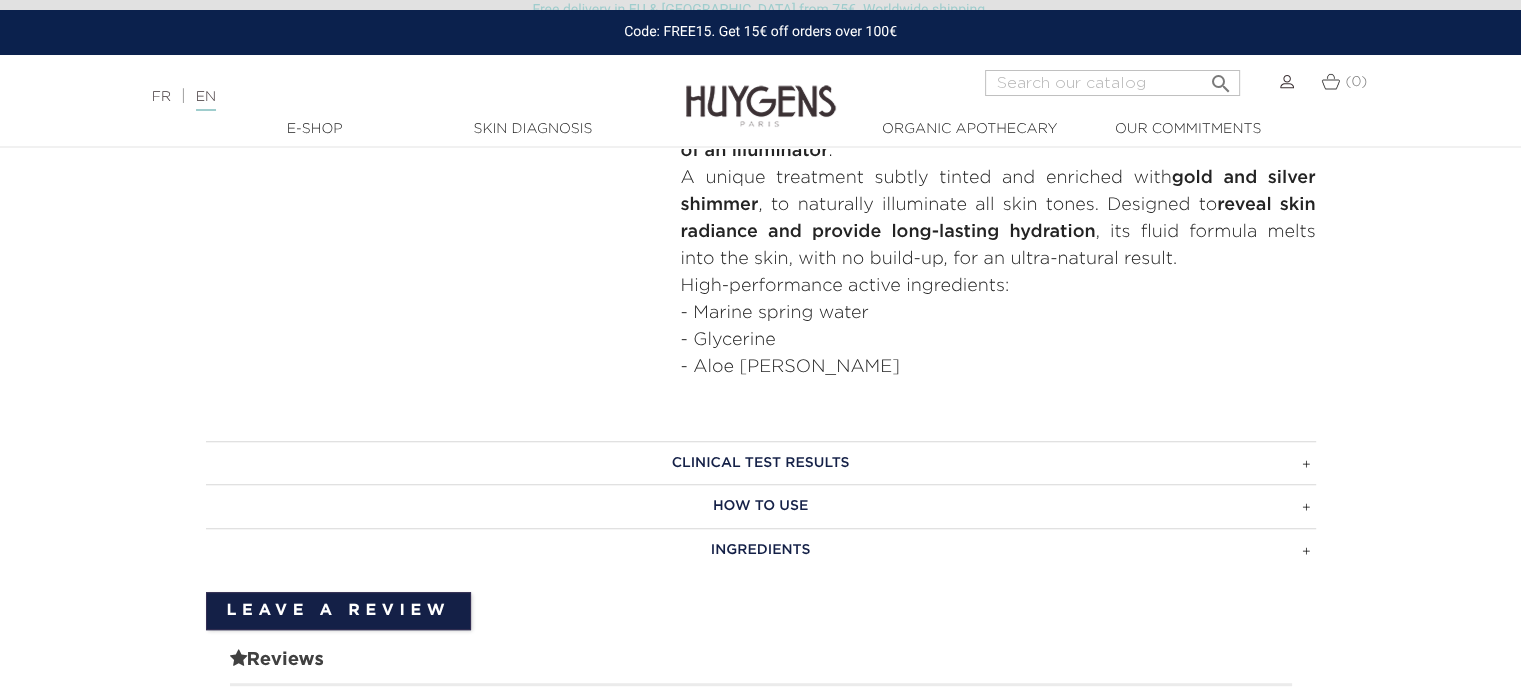 scroll, scrollTop: 1000, scrollLeft: 0, axis: vertical 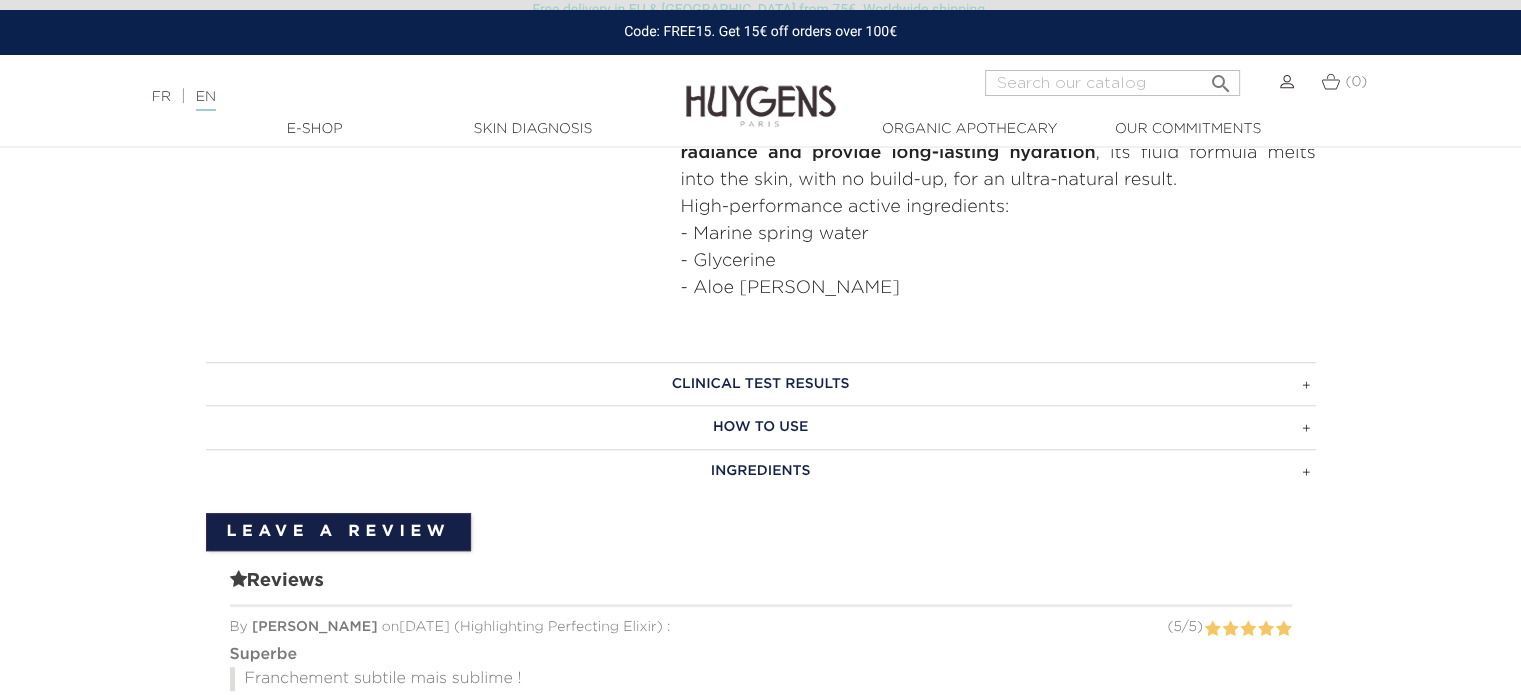 click on "HOW TO USE" at bounding box center (761, 427) 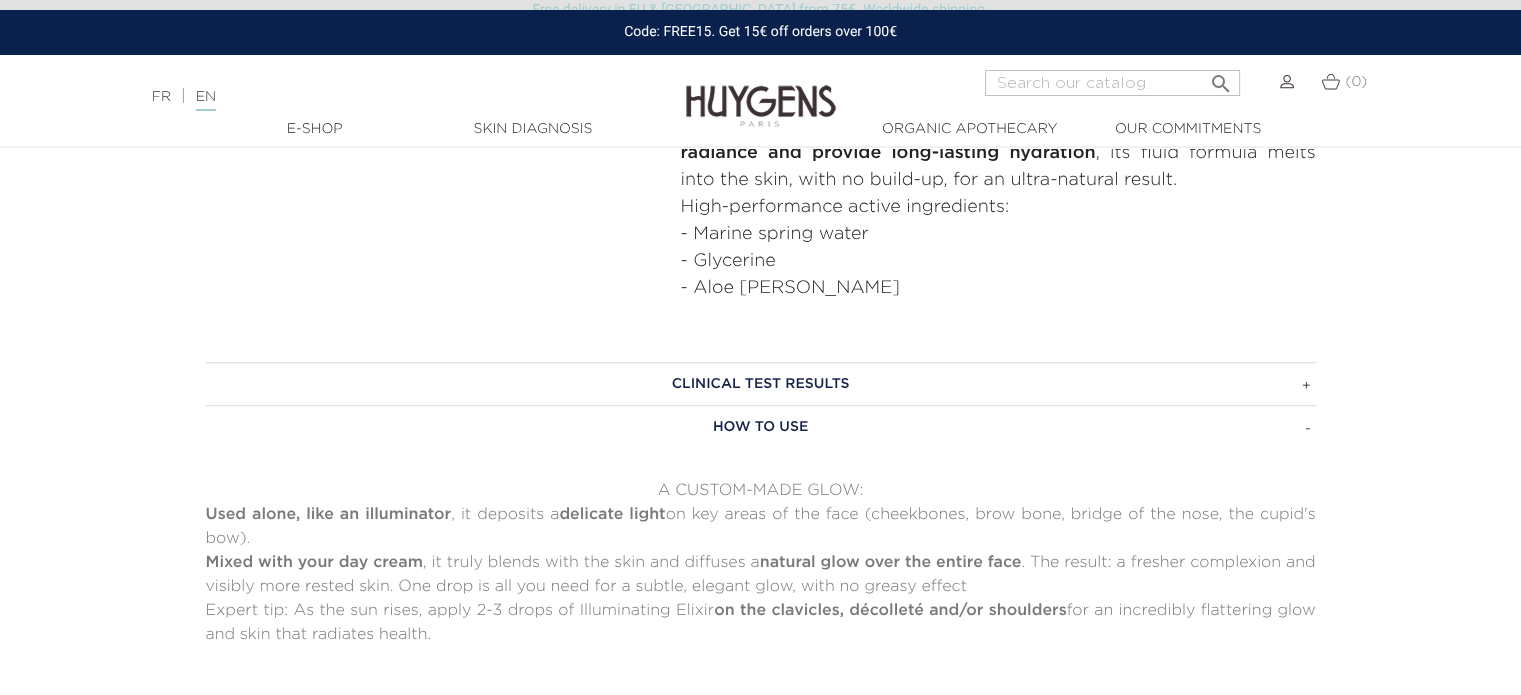 scroll, scrollTop: 1100, scrollLeft: 0, axis: vertical 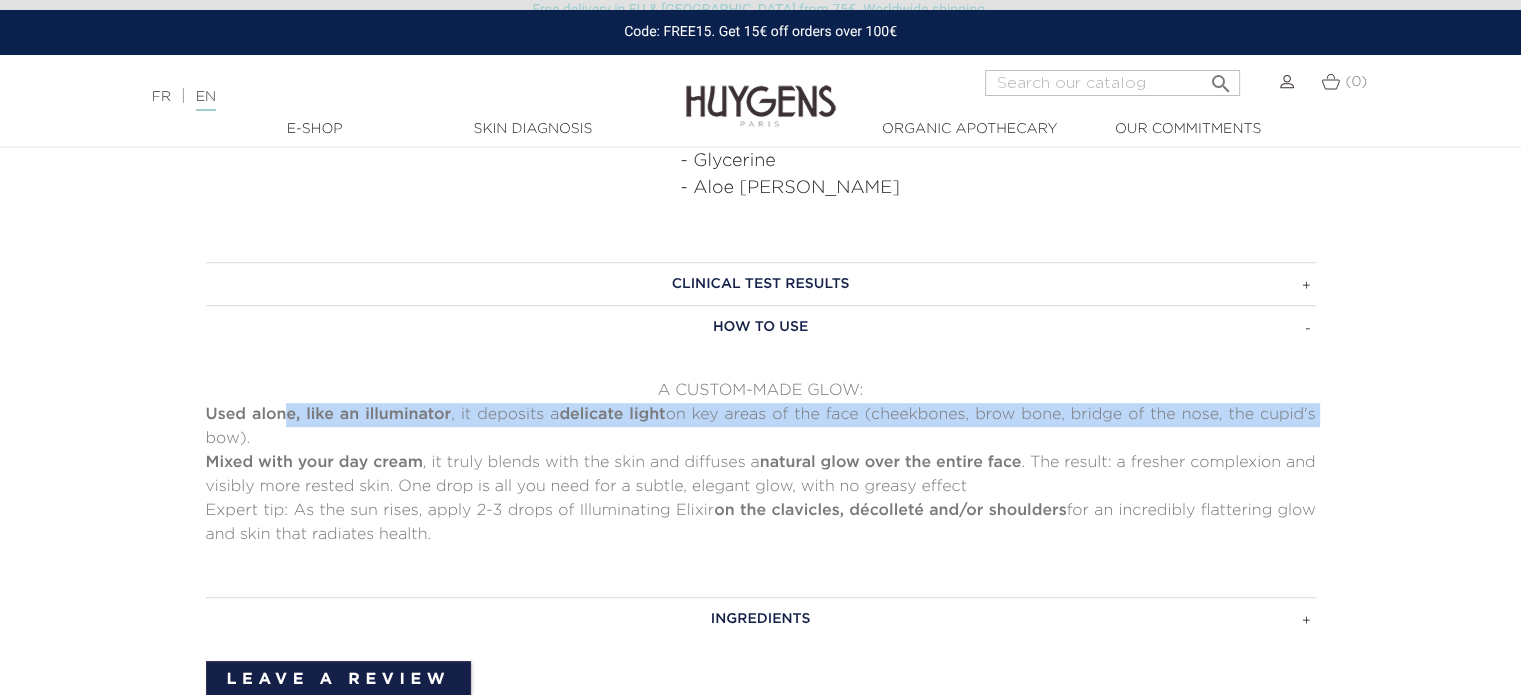 drag, startPoint x: 289, startPoint y: 419, endPoint x: 1317, endPoint y: 424, distance: 1028.0122 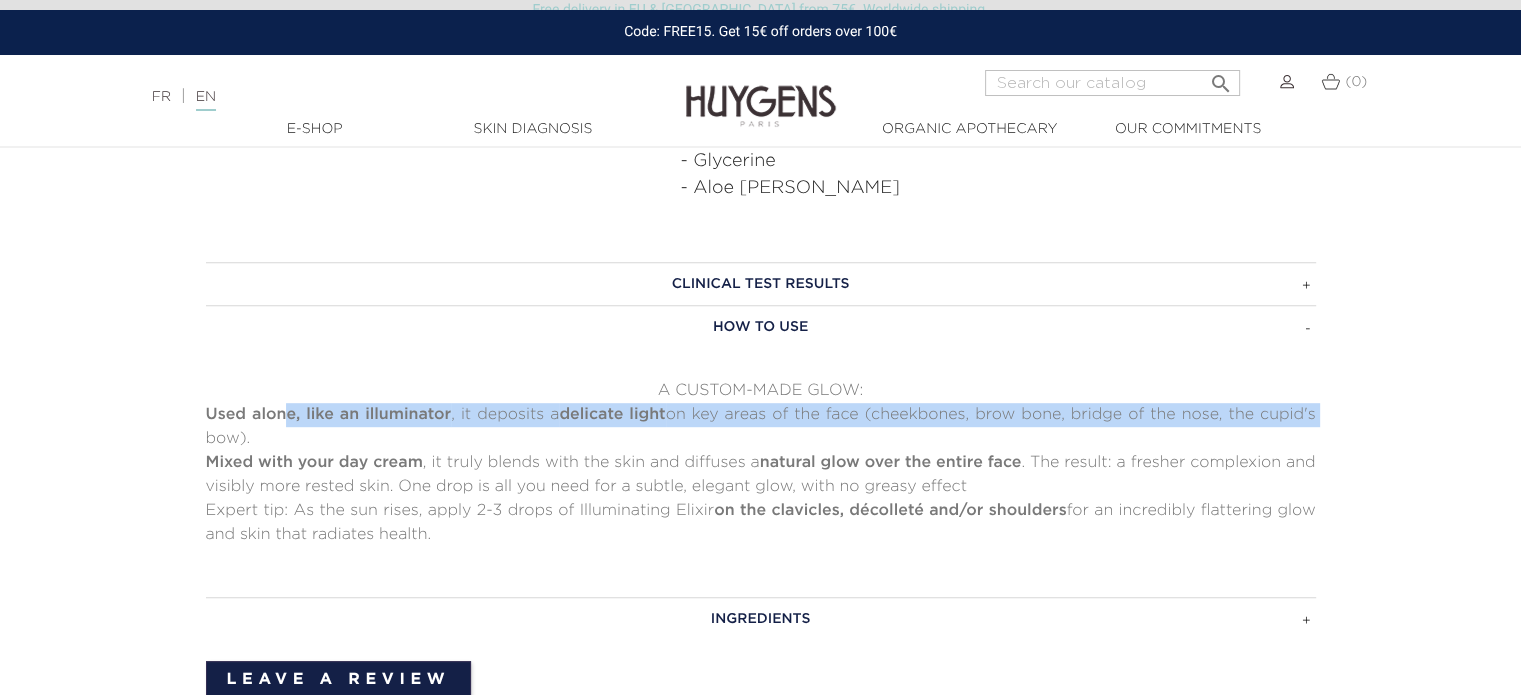 click on "CLINICAL TEST RESULTS
Highlighting Perfecting Elixir as been dermatologically tested.
Results after 4 weeks of regular application*:
-  100%  of women found it illuminated skin
-  95%  of women found it blended easily with their skin tone**
-  95%  of women found that it left a natural glow on the skin
*usage test carried out on 20 women.
**tested on Caucasian, African, Middle Eastern, Mediterranean, Celtic and Asian skin.
HOW TO USE
delicate light" at bounding box center [761, 451] 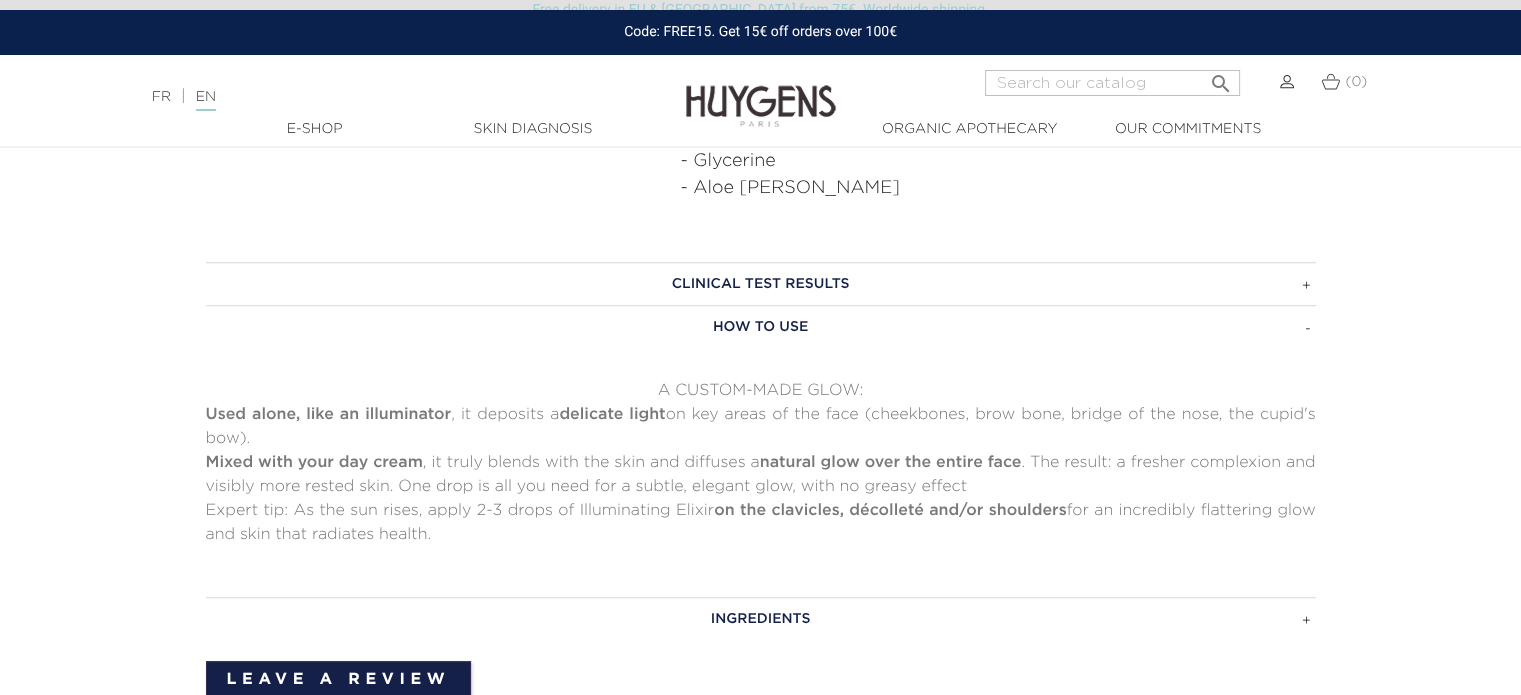 click on "Mixed with your day cream , it truly blends with the skin and diffuses a  natural glow over the entire face . The result: a fresher complexion and visibly more rested skin. One drop is all you need for a subtle, elegant glow, with no greasy effect" at bounding box center [761, 475] 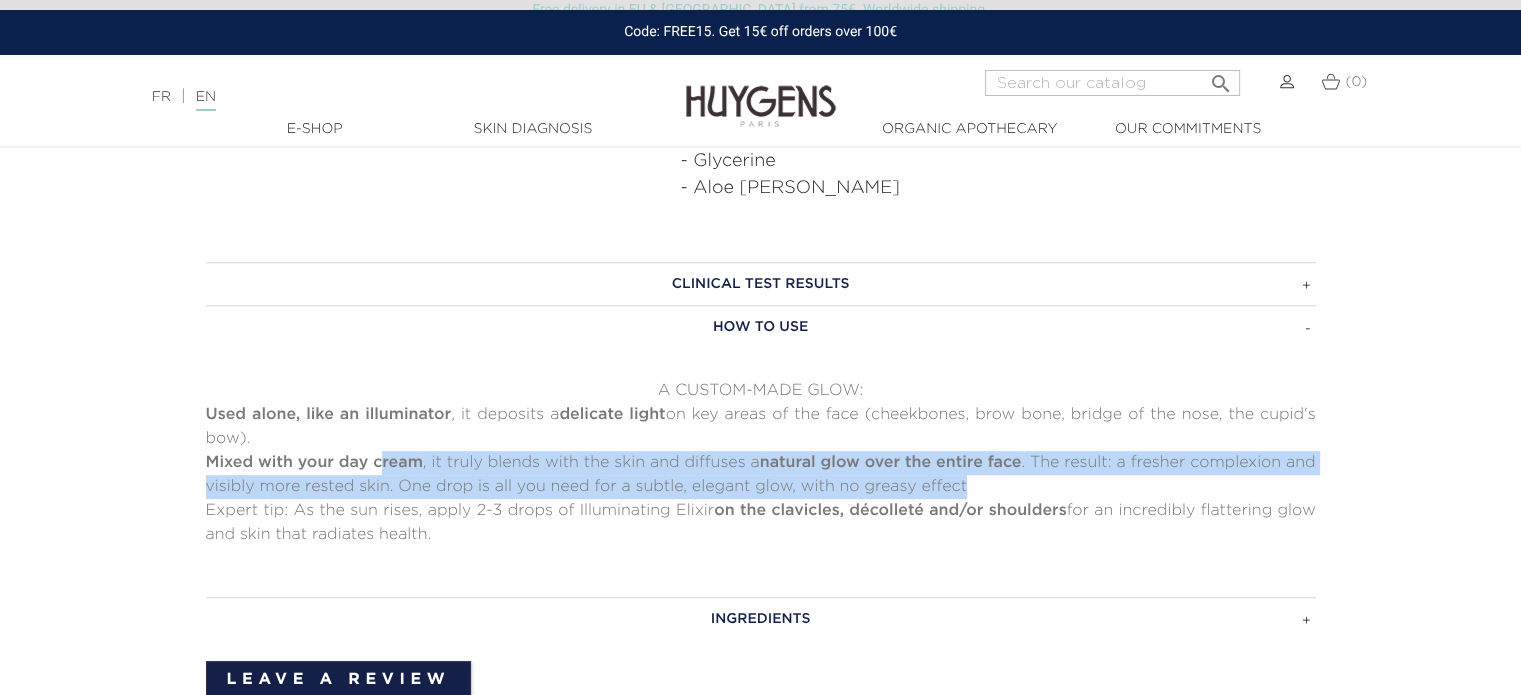 drag, startPoint x: 388, startPoint y: 471, endPoint x: 1152, endPoint y: 496, distance: 764.40894 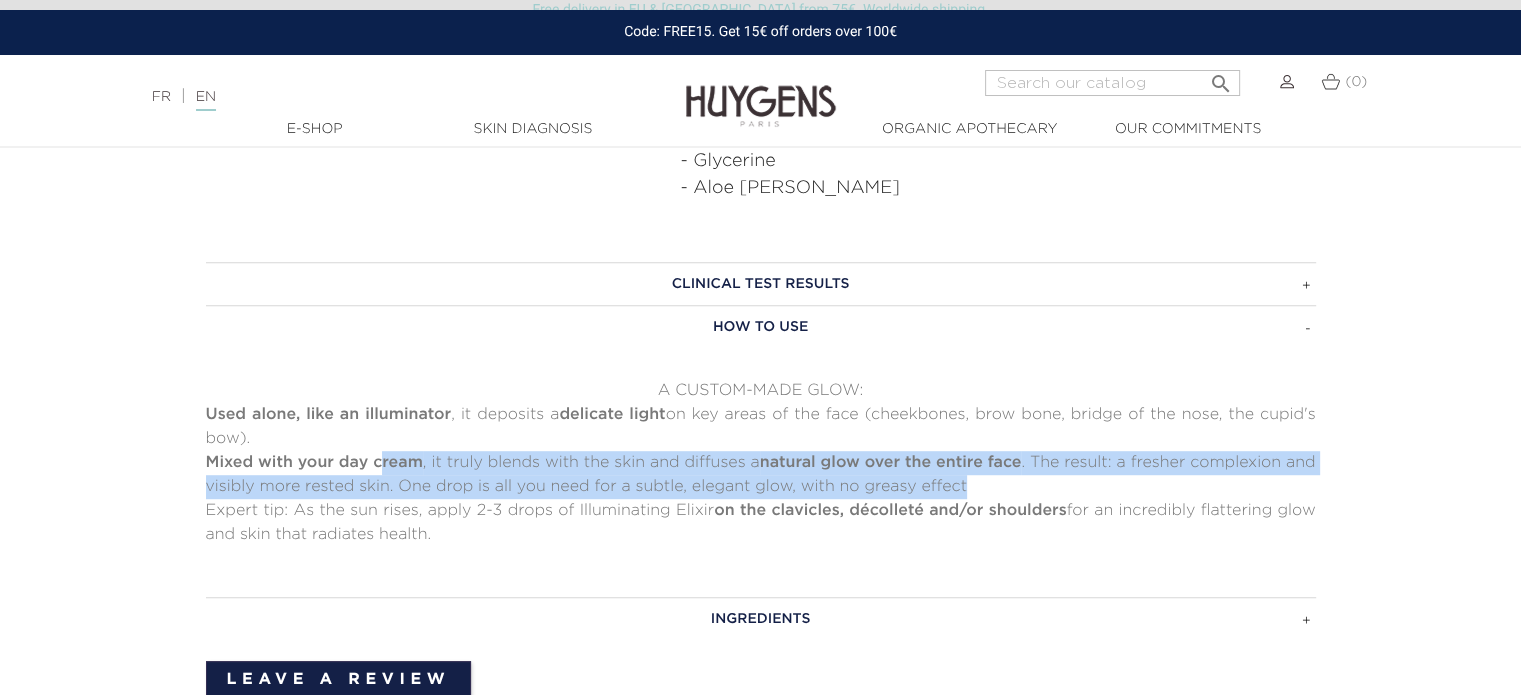 click on "Mixed with your day cream , it truly blends with the skin and diffuses a  natural glow over the entire face . The result: a fresher complexion and visibly more rested skin. One drop is all you need for a subtle, elegant glow, with no greasy effect" at bounding box center [761, 475] 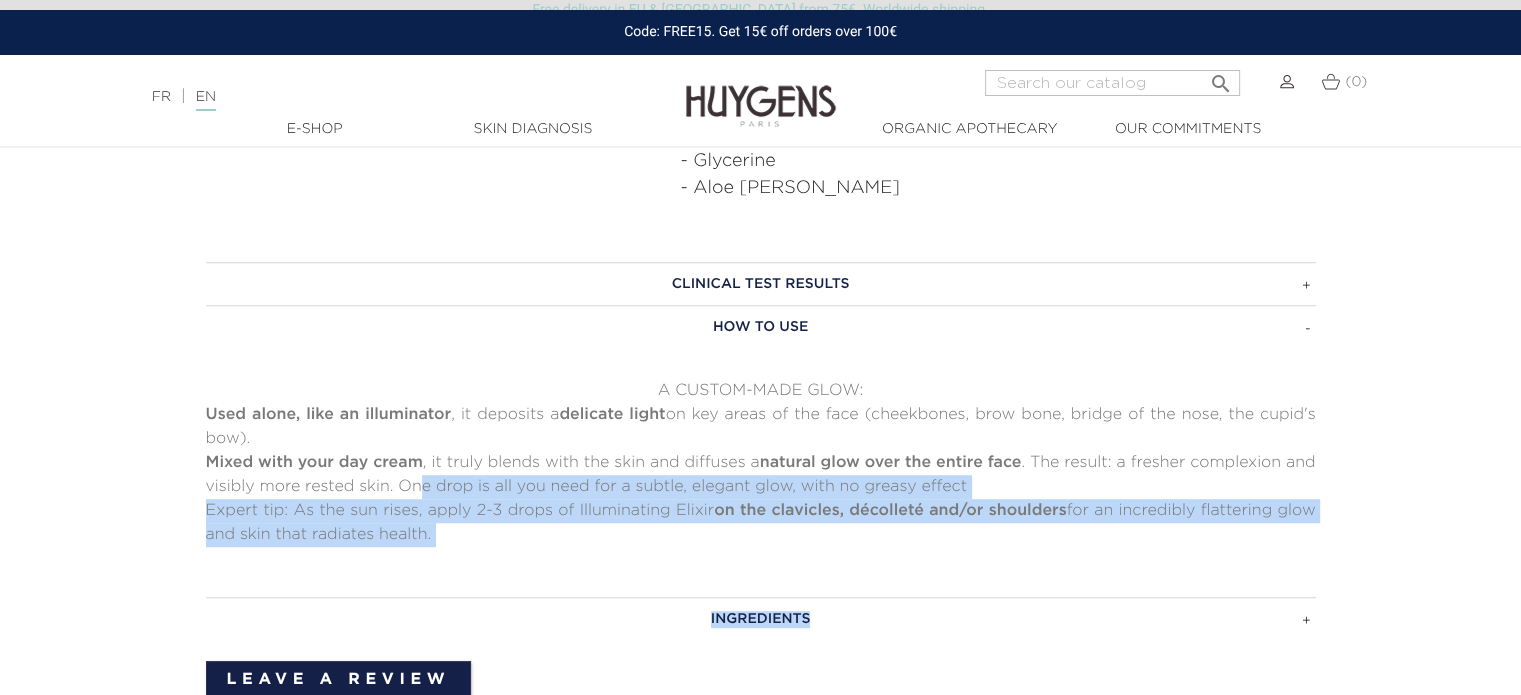 drag, startPoint x: 453, startPoint y: 487, endPoint x: 1007, endPoint y: 546, distance: 557.1328 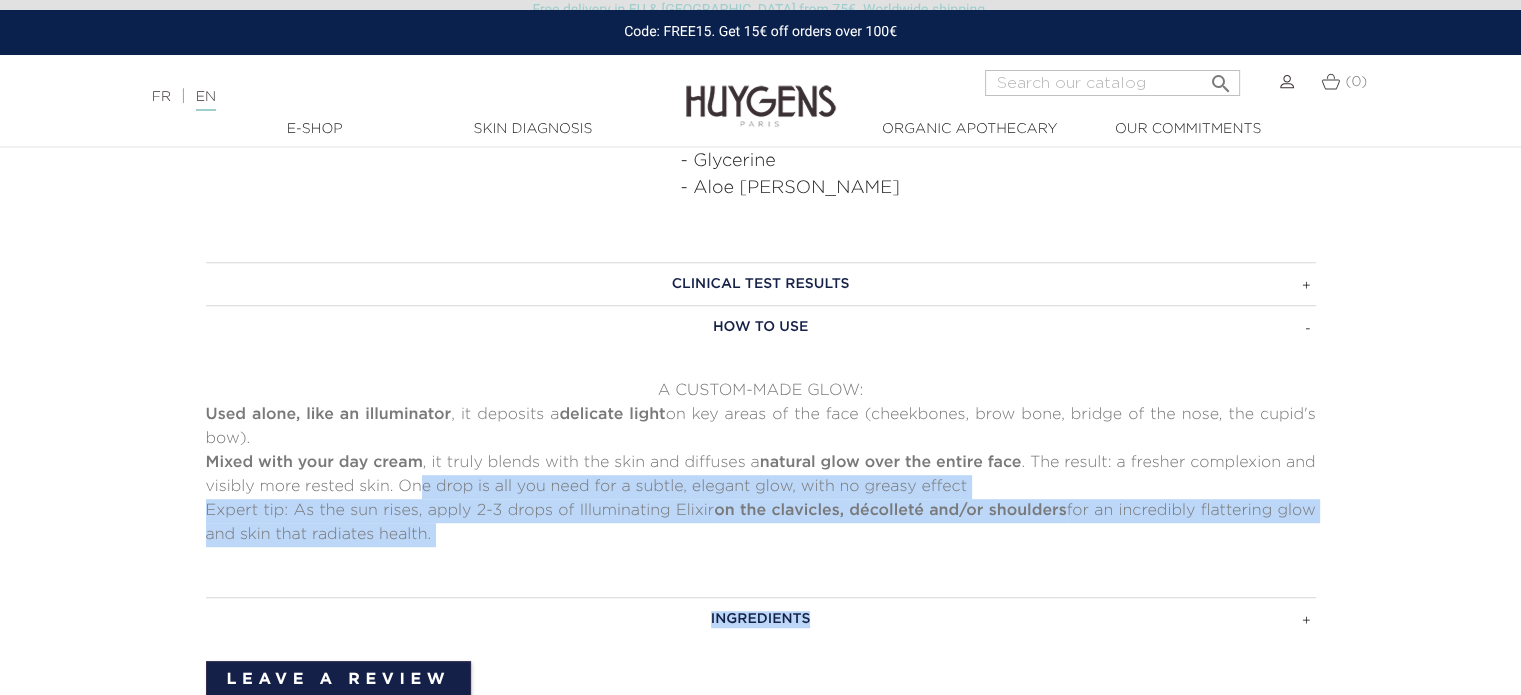 click on "CLINICAL TEST RESULTS
Highlighting Perfecting Elixir as been dermatologically tested.
Results after 4 weeks of regular application*:
-  100%  of women found it illuminated skin
-  95%  of women found it blended easily with their skin tone**
-  95%  of women found that it left a natural glow on the skin
*usage test carried out on 20 women.
**tested on Caucasian, African, Middle Eastern, Mediterranean, Celtic and Asian skin.
HOW TO USE" at bounding box center [761, 451] 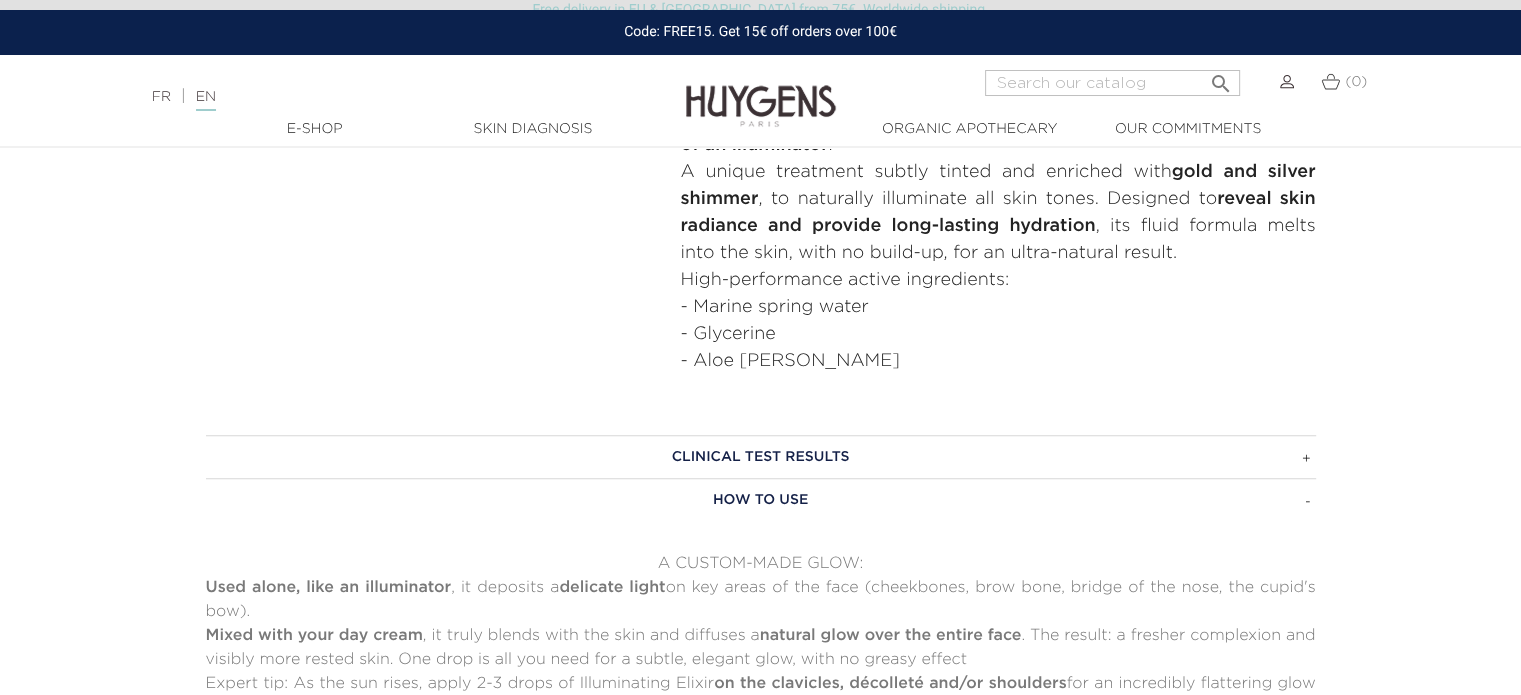 scroll, scrollTop: 1100, scrollLeft: 0, axis: vertical 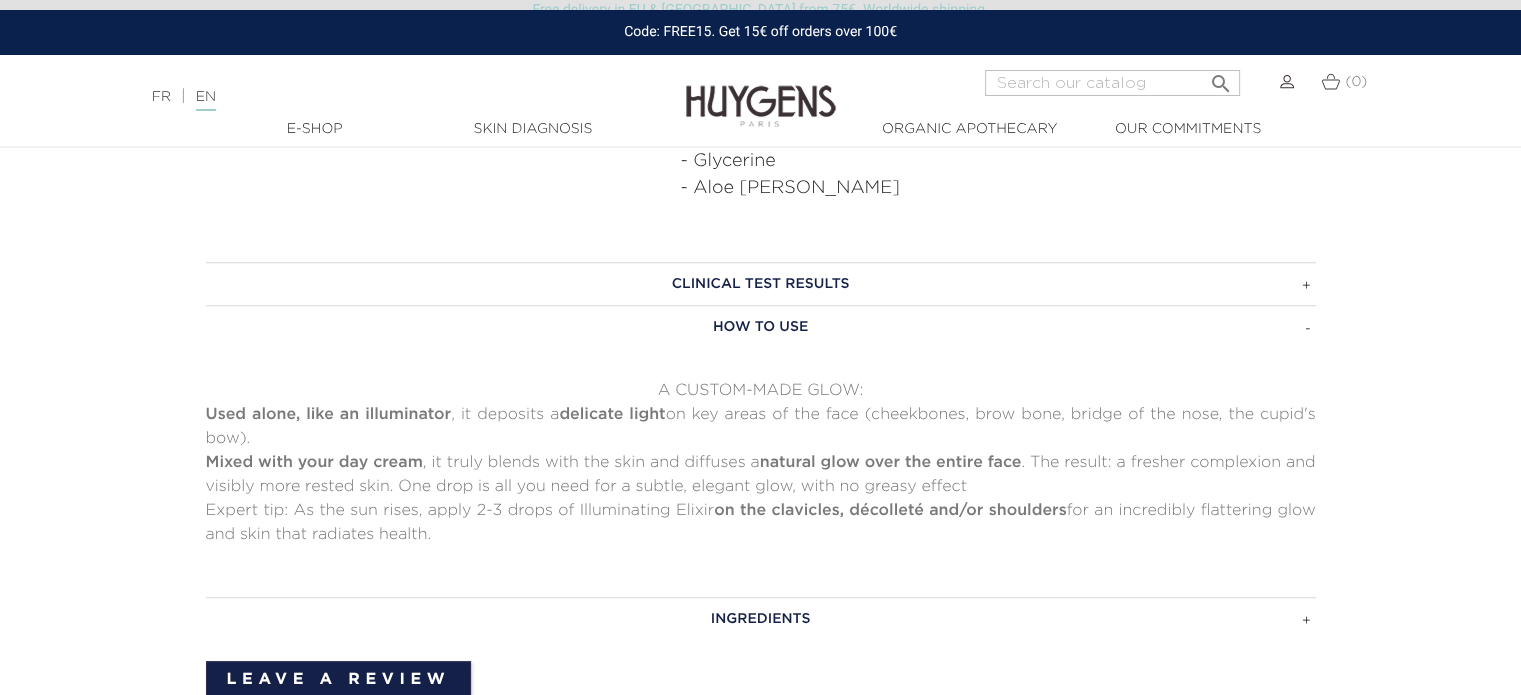 click on "CLINICAL TEST RESULTS" at bounding box center (761, 284) 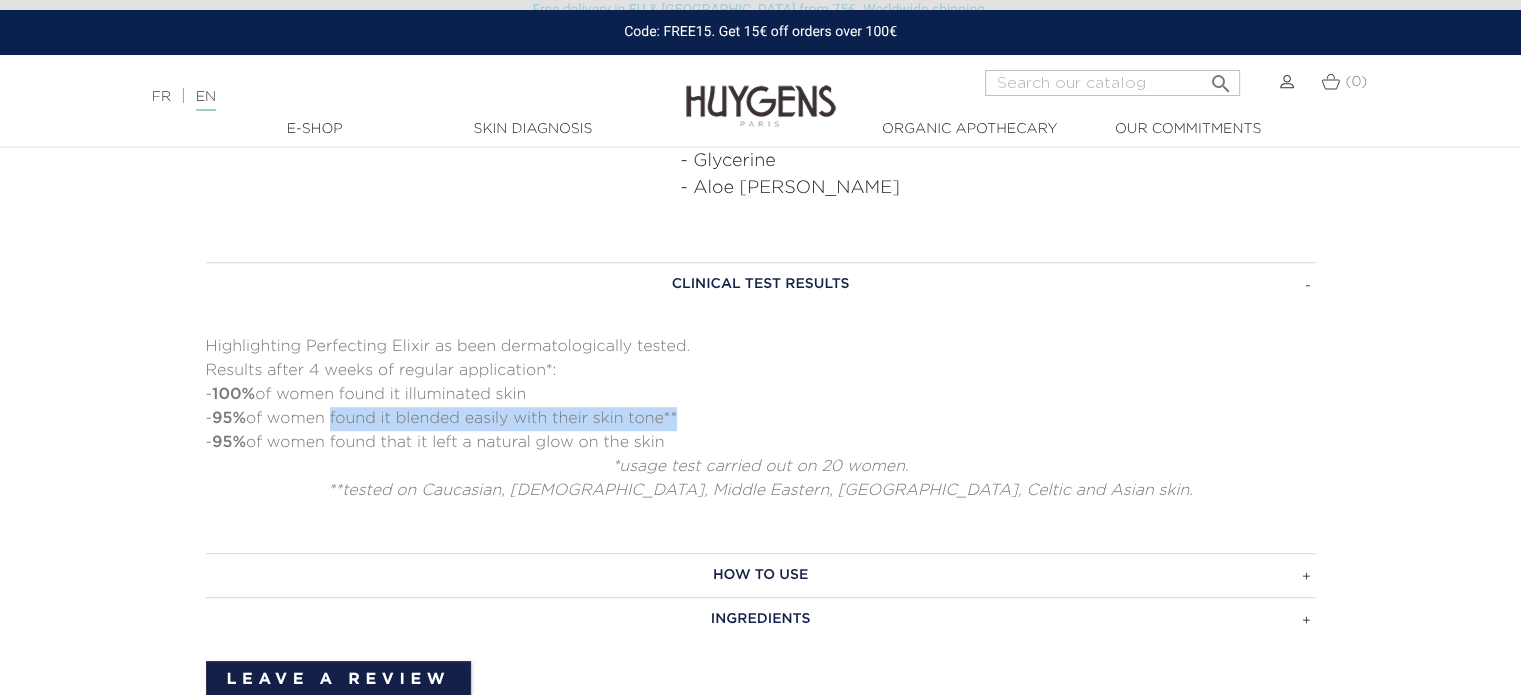 drag, startPoint x: 340, startPoint y: 406, endPoint x: 764, endPoint y: 408, distance: 424.00473 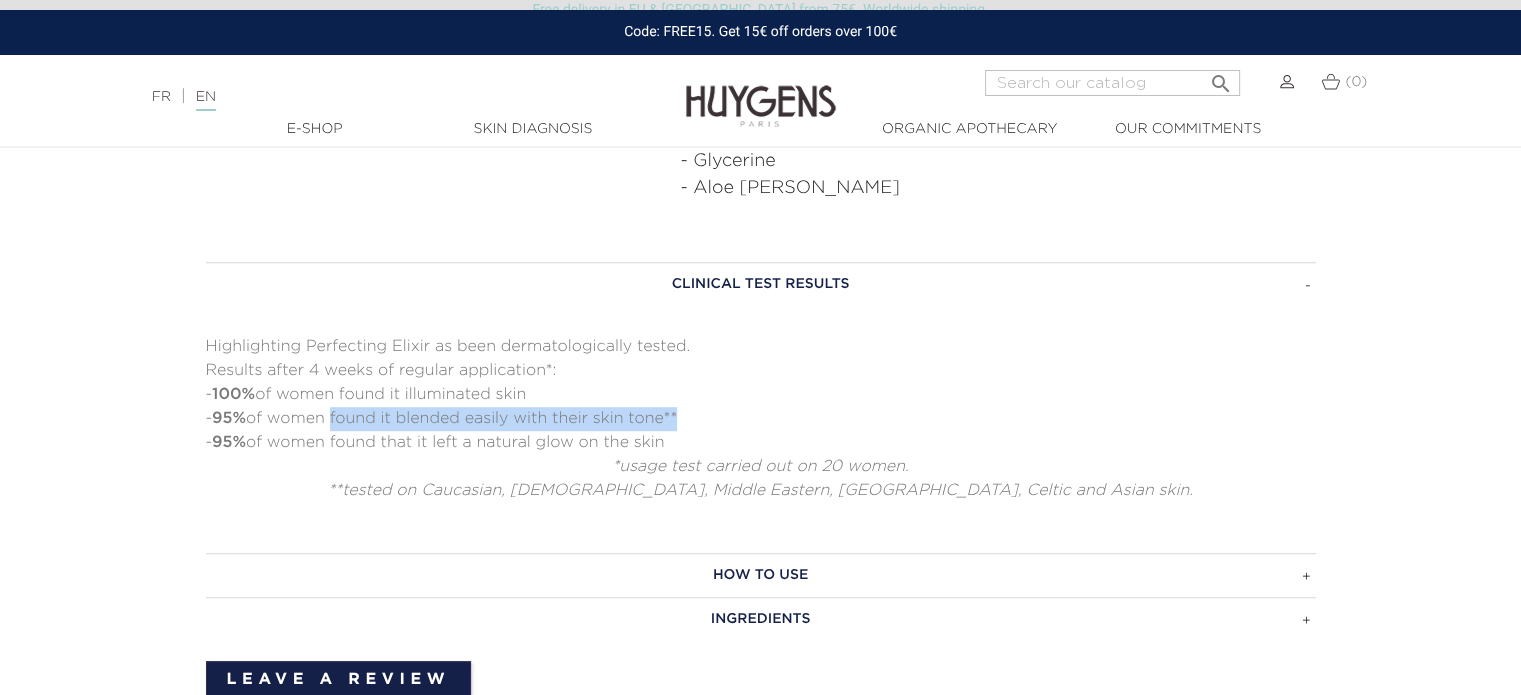 click on "-  95%  of women found it blended easily with their skin tone**" at bounding box center (761, 419) 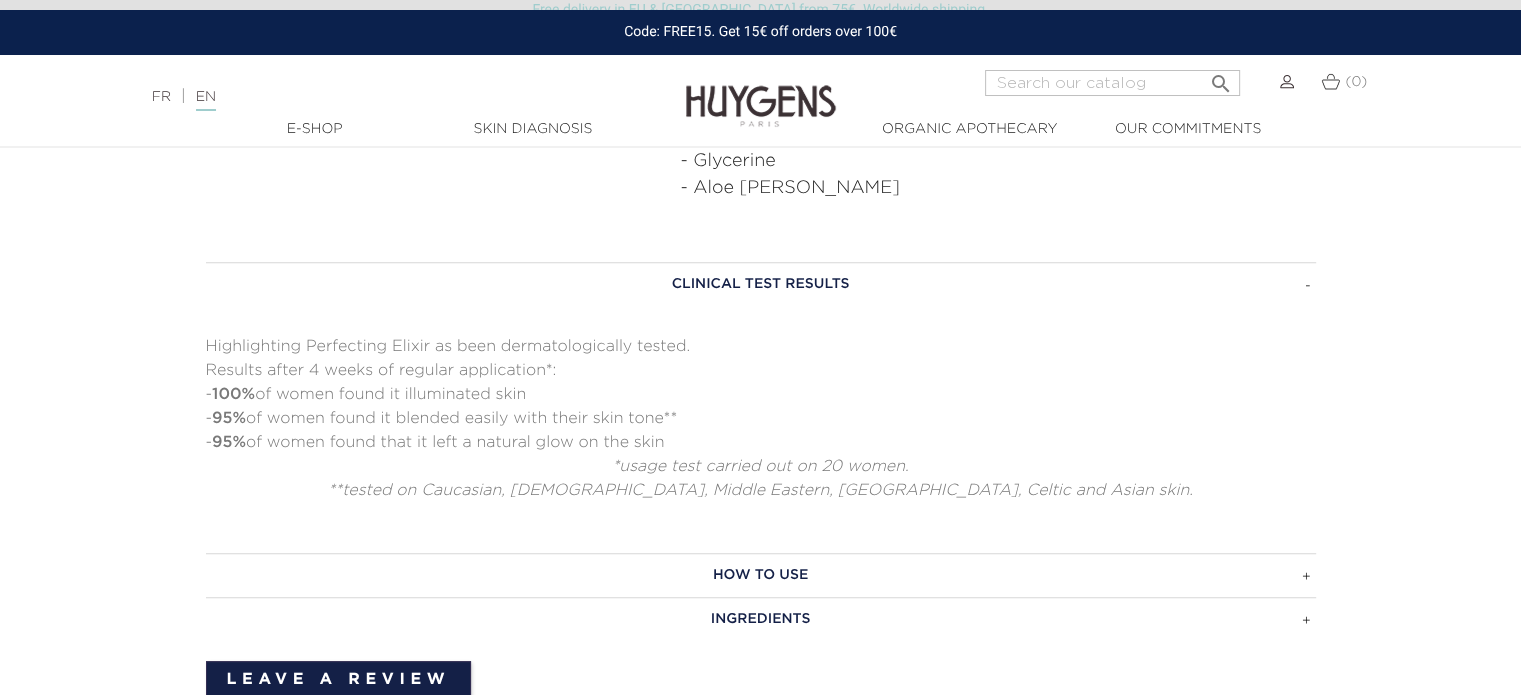click on "-  95%  of women found that it left a natural glow on the skin" at bounding box center (761, 443) 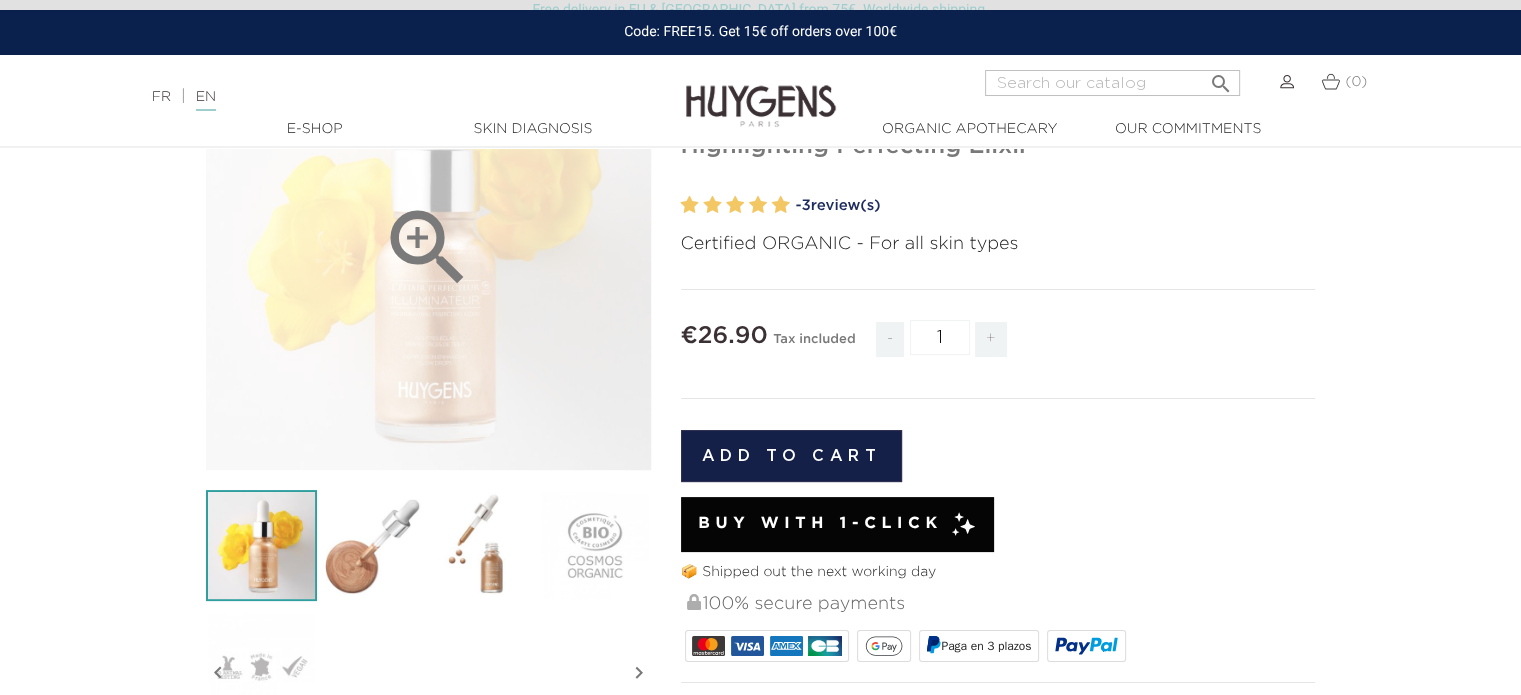 scroll, scrollTop: 200, scrollLeft: 0, axis: vertical 